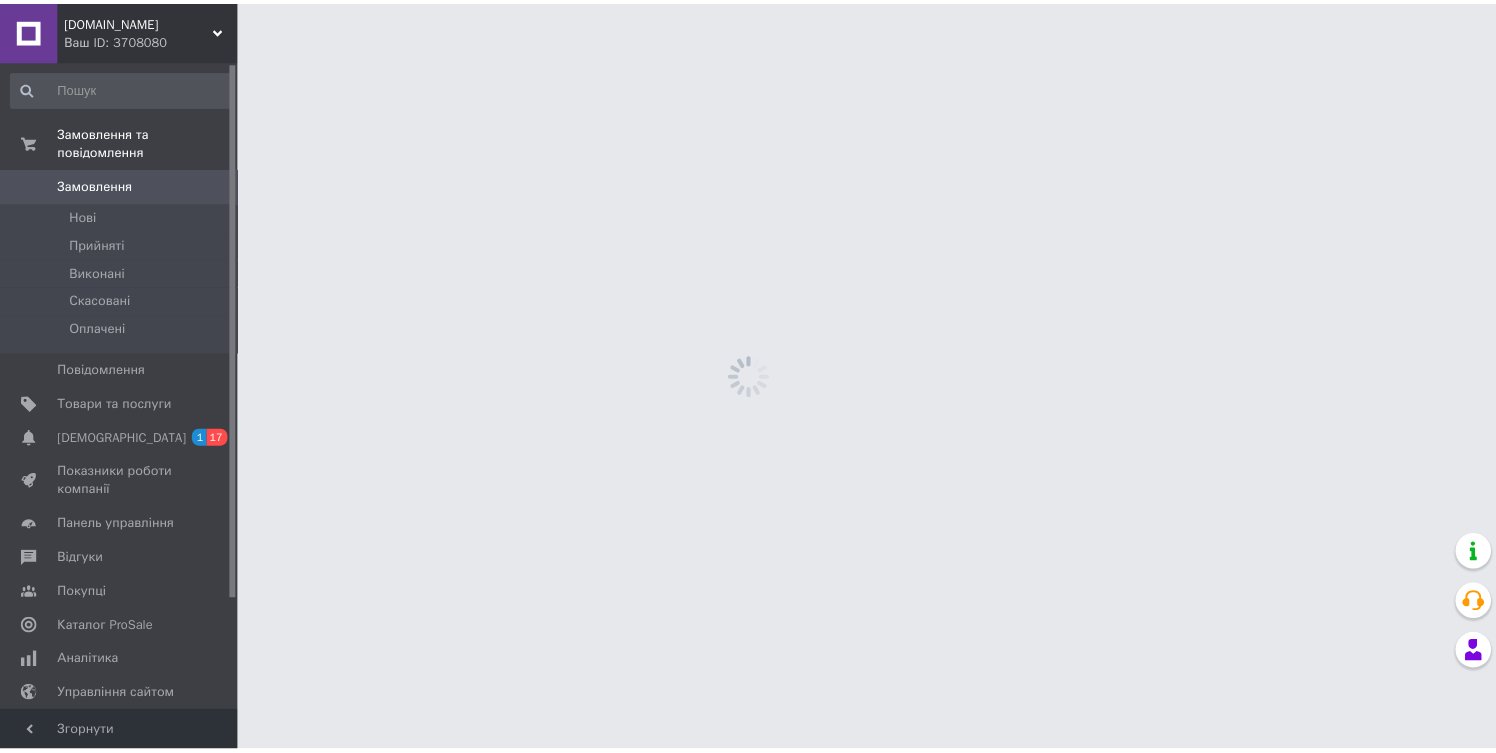 scroll, scrollTop: 0, scrollLeft: 0, axis: both 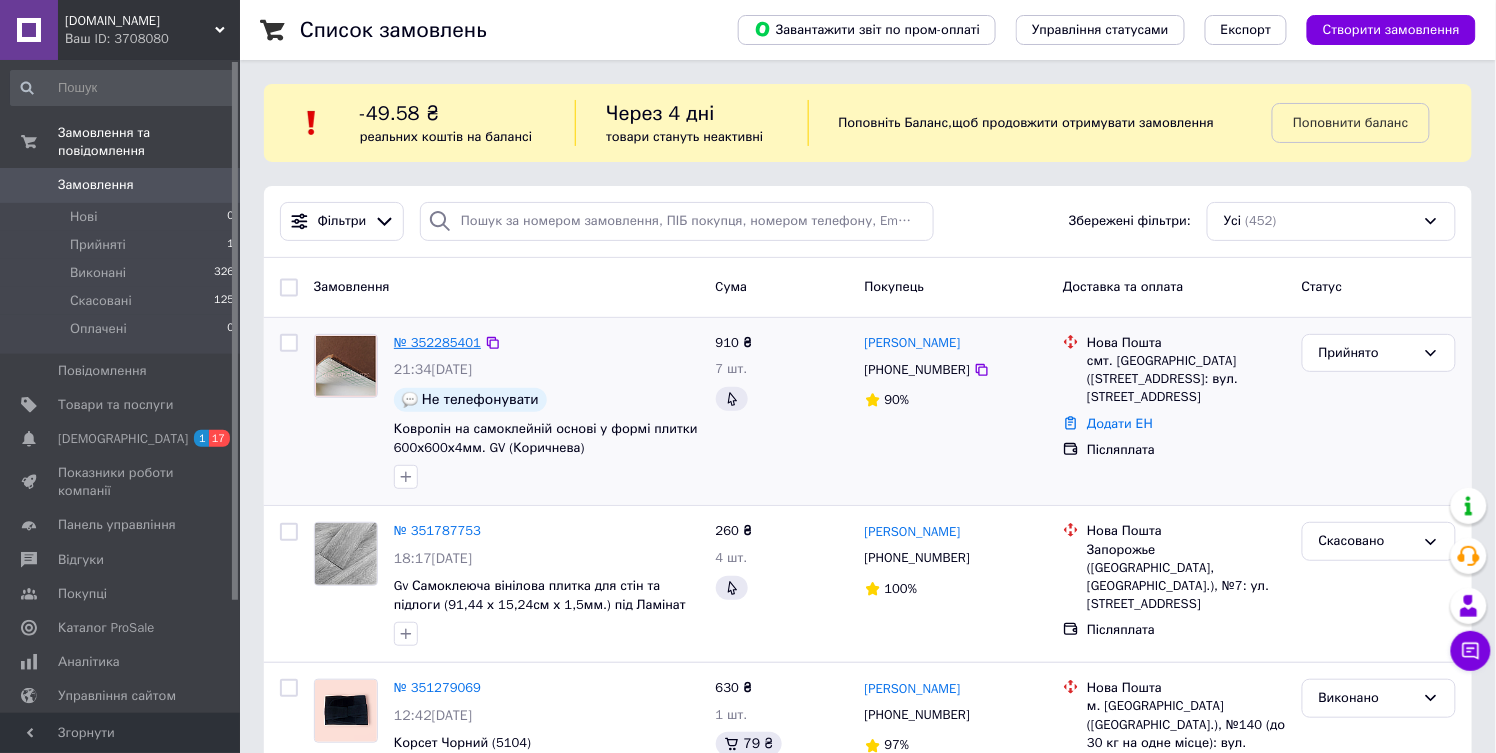 click on "№ 352285401" at bounding box center [437, 342] 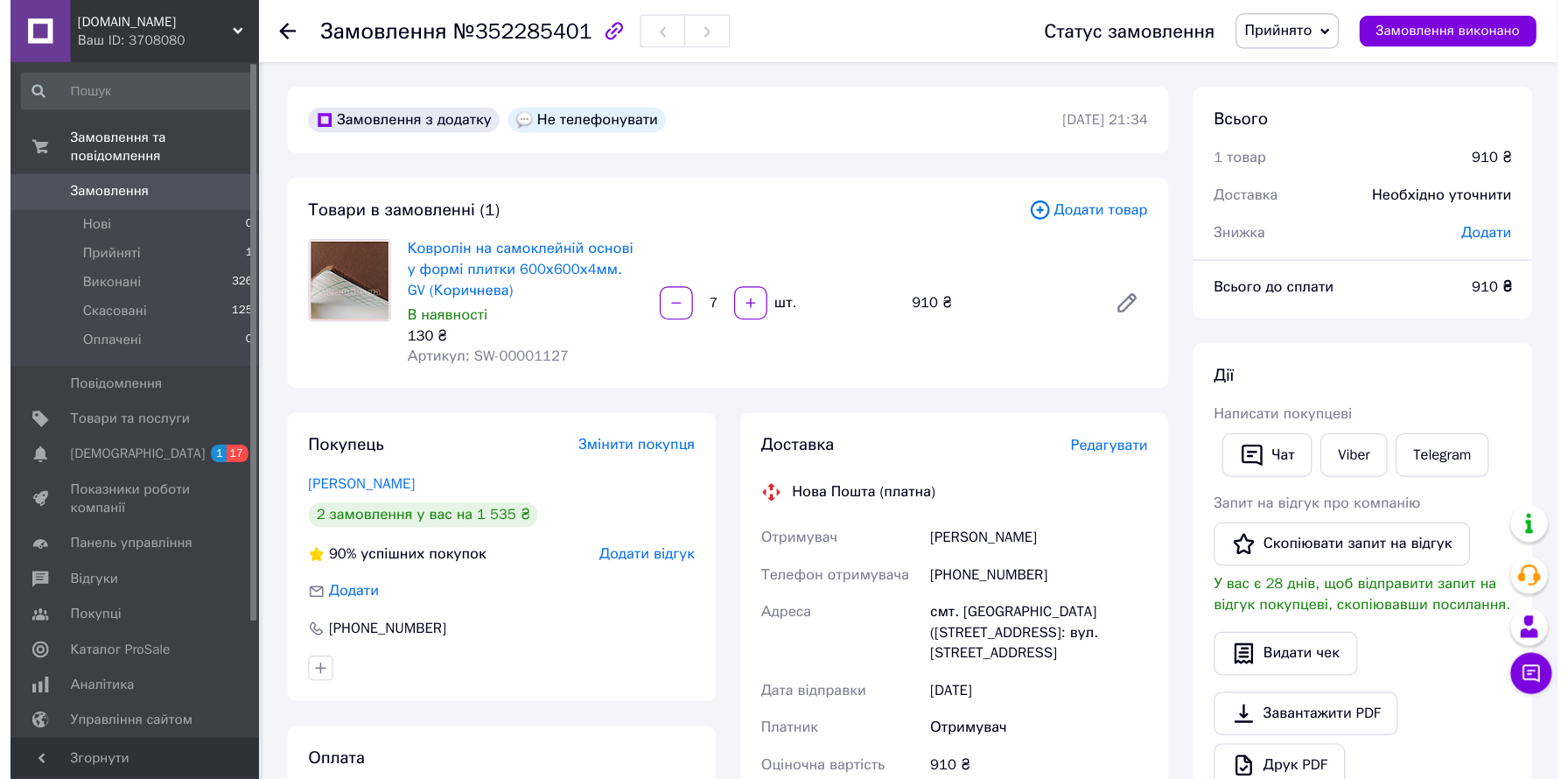 scroll, scrollTop: 194, scrollLeft: 0, axis: vertical 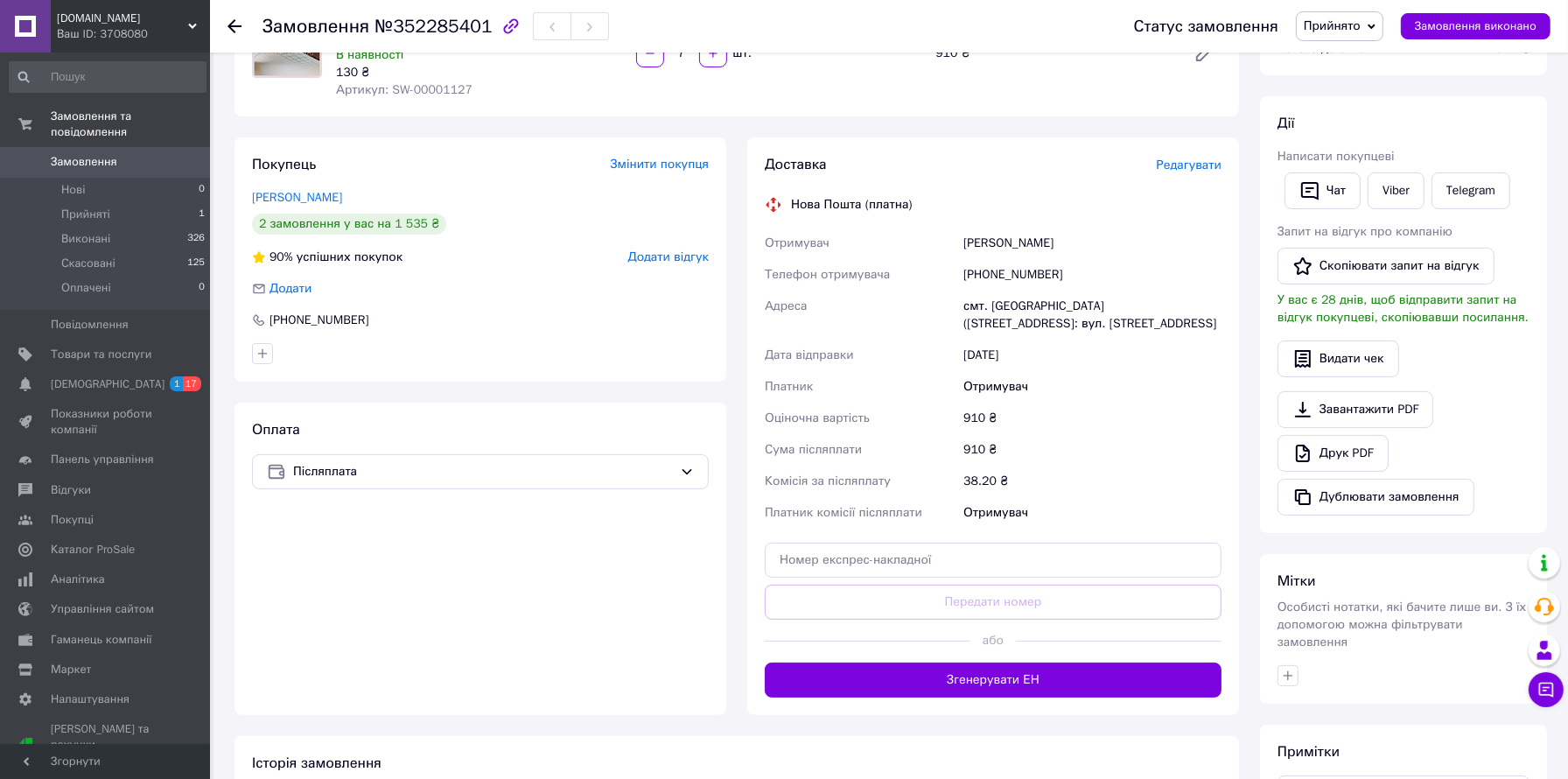 click on "[PERSON_NAME]" at bounding box center [1092, 243] 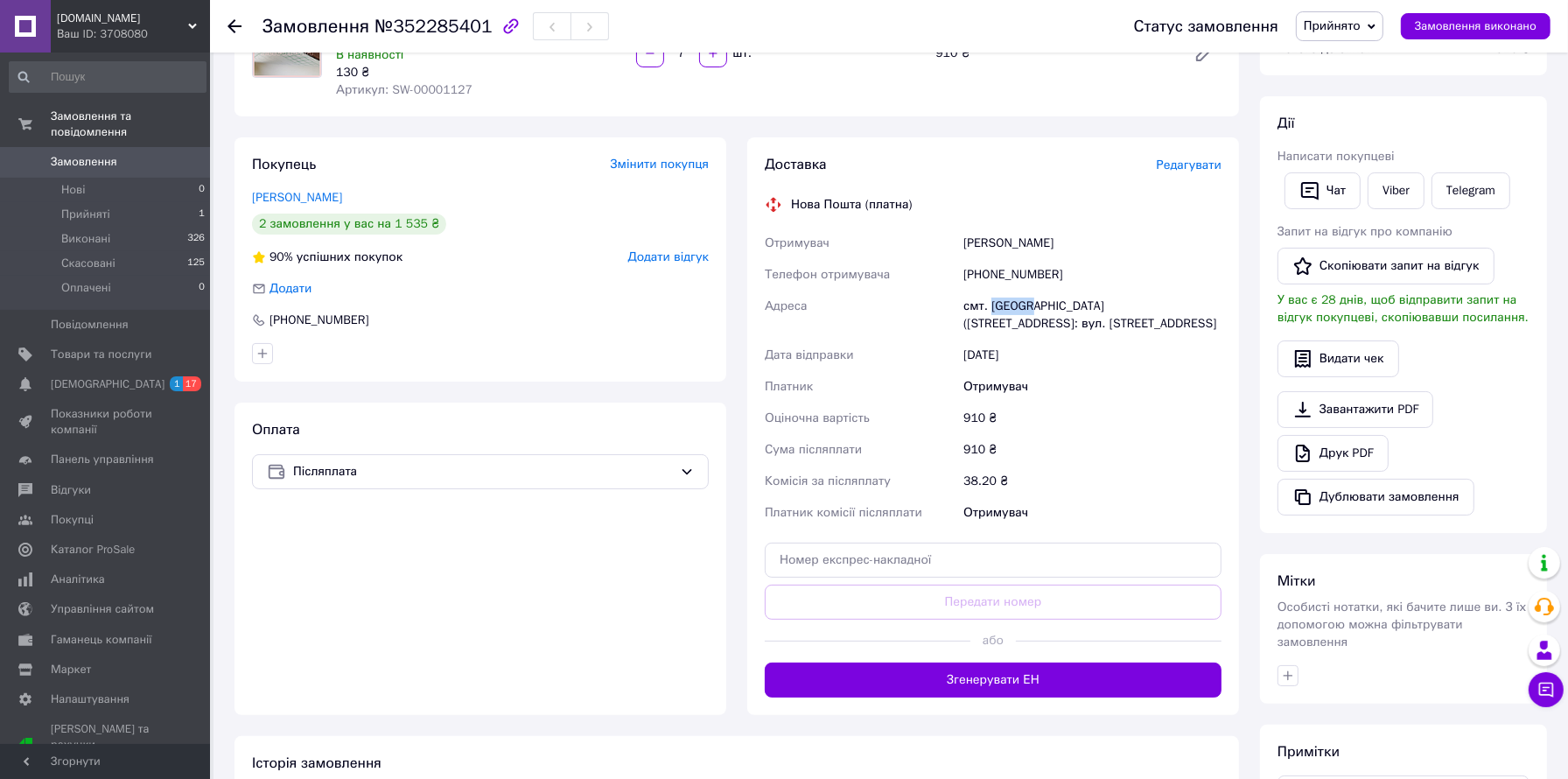 drag, startPoint x: 1032, startPoint y: 305, endPoint x: 990, endPoint y: 306, distance: 42.0119 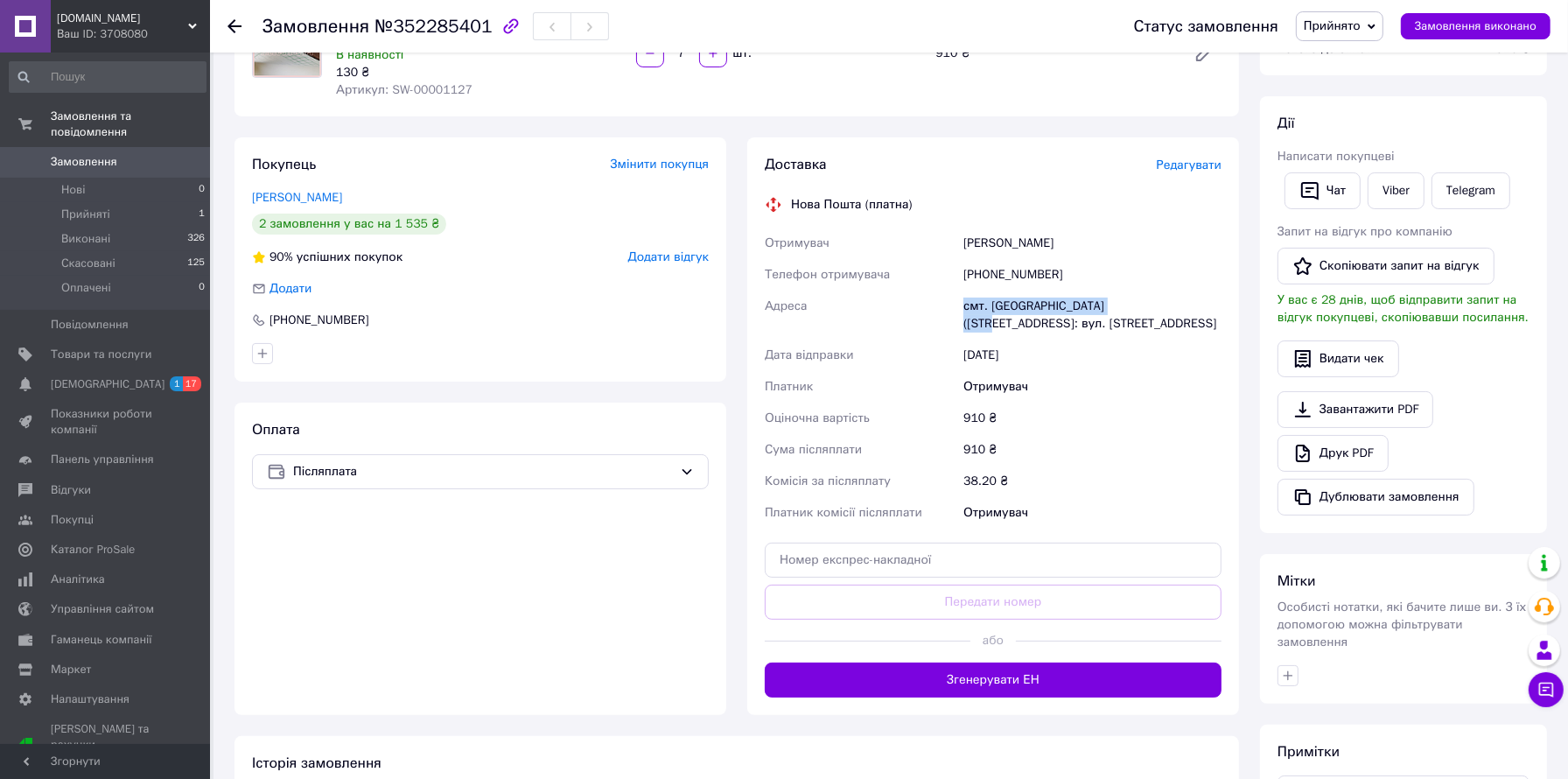 drag, startPoint x: 958, startPoint y: 306, endPoint x: 1134, endPoint y: 313, distance: 176.13915 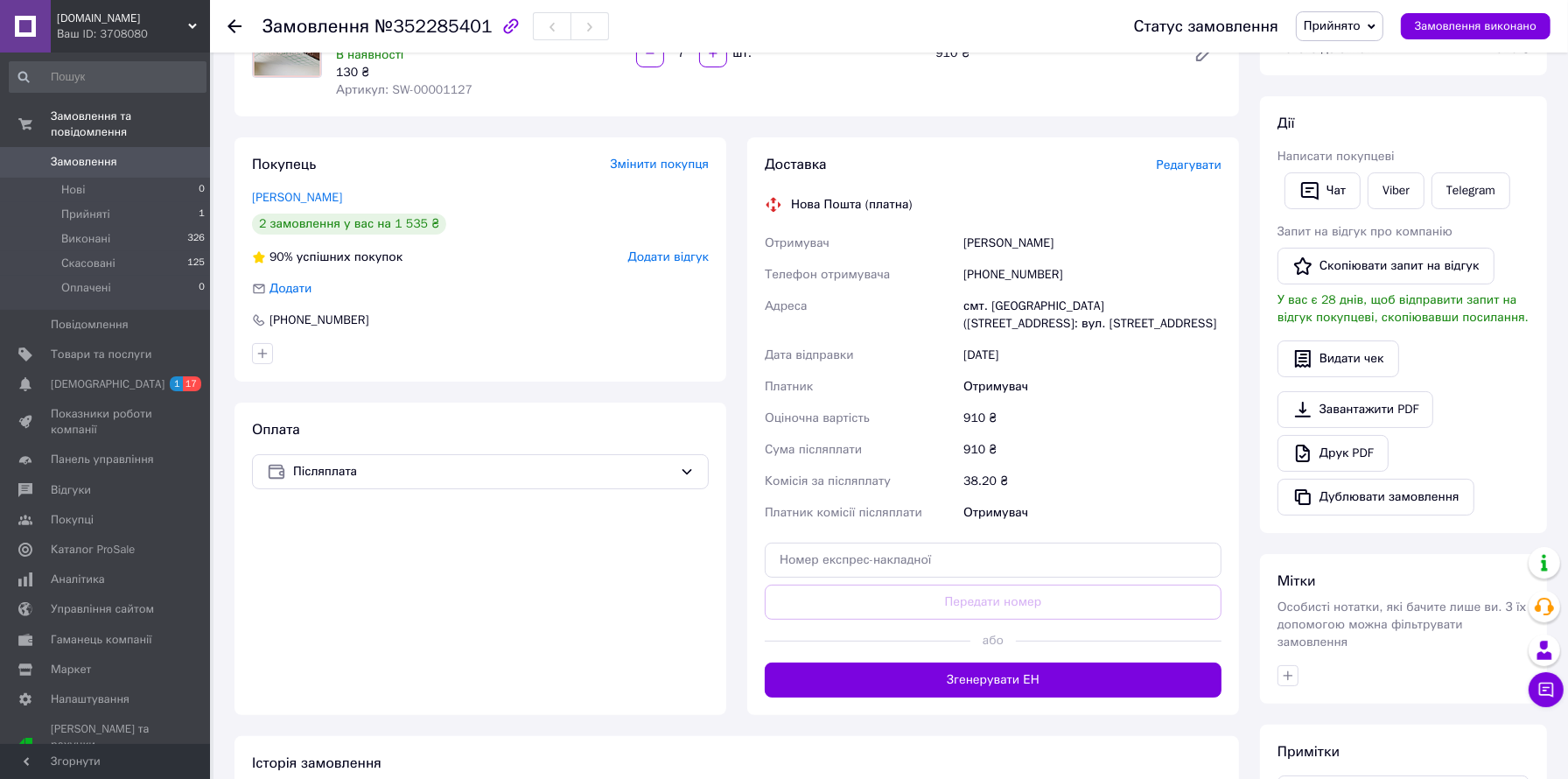 click on "Замовлення №352285401 Статус замовлення Прийнято Виконано Скасовано Оплачено Замовлення виконано Замовлення з додатку Не телефонувати  [DATE] 21:34 Товари в замовленні (1) Додати товар Ковролін на самоклейній основі у формі плитки 600х600х4мм. GV (Коричнева) В наявності 130 ₴ Артикул: SW-00001127 7   шт. 910 ₴ Покупець Змінити покупця [PERSON_NAME] 2 замовлення у вас на 1 535 ₴ 90%   успішних покупок Додати відгук Додати [PHONE_NUMBER] Оплата Післяплата Доставка Редагувати Нова Пошта (платна) Отримувач [PERSON_NAME] Телефон отримувача [PHONE_NUMBER] Адреса Дата відправки [DATE] або" at bounding box center (891, 423) 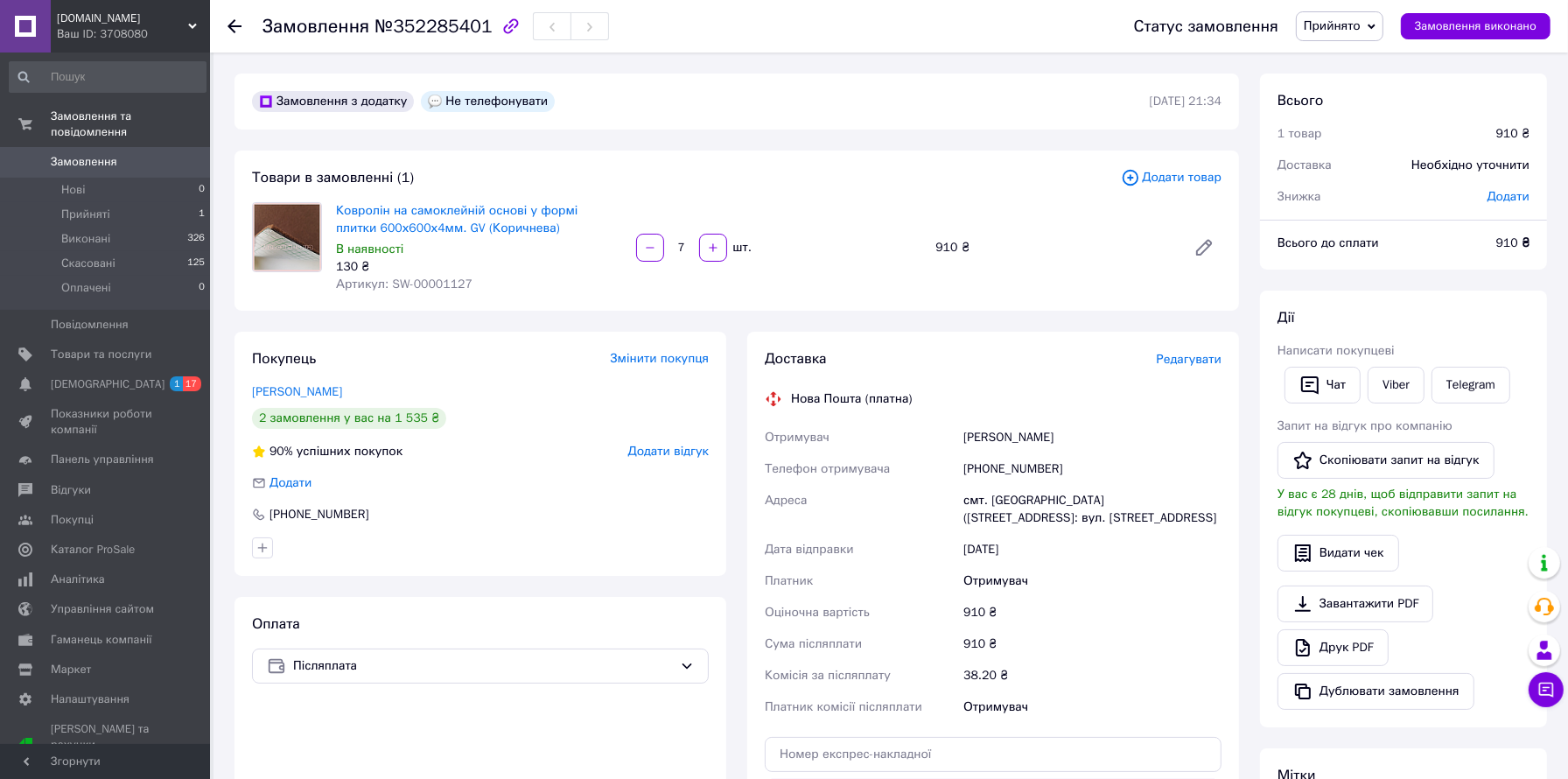 scroll, scrollTop: 194, scrollLeft: 0, axis: vertical 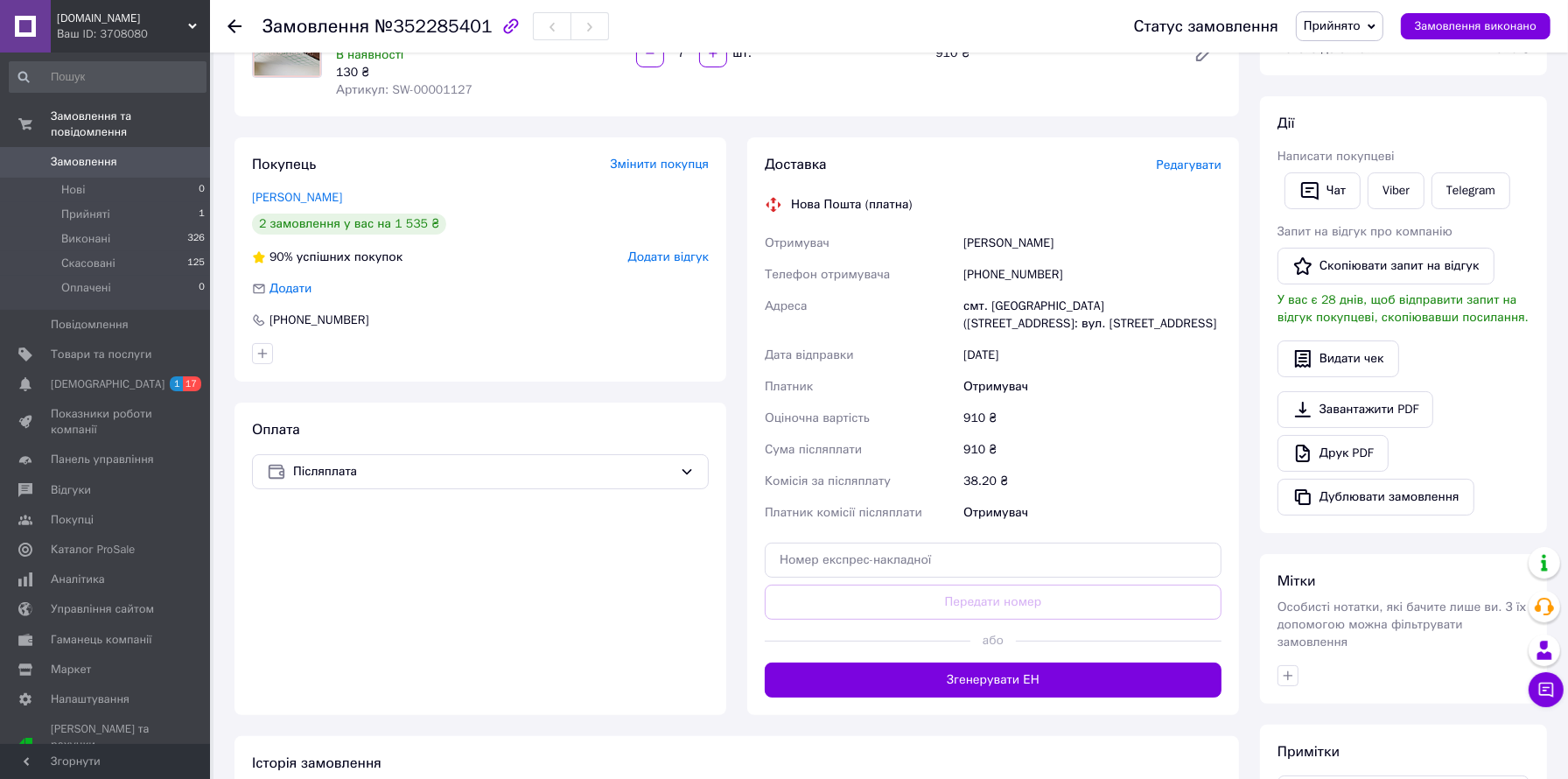 click on "Замовлення №352285401 Статус замовлення Прийнято Виконано Скасовано Оплачено Замовлення виконано Замовлення з додатку Не телефонувати  [DATE] 21:34 Товари в замовленні (1) Додати товар Ковролін на самоклейній основі у формі плитки 600х600х4мм. GV (Коричнева) В наявності 130 ₴ Артикул: SW-00001127 7   шт. 910 ₴ Покупець Змінити покупця [PERSON_NAME] 2 замовлення у вас на 1 535 ₴ 90%   успішних покупок Додати відгук Додати [PHONE_NUMBER] Оплата Післяплата Доставка Редагувати Нова Пошта (платна) Отримувач [PERSON_NAME] Телефон отримувача [PHONE_NUMBER] Адреса Дата відправки [DATE] або" at bounding box center [891, 423] 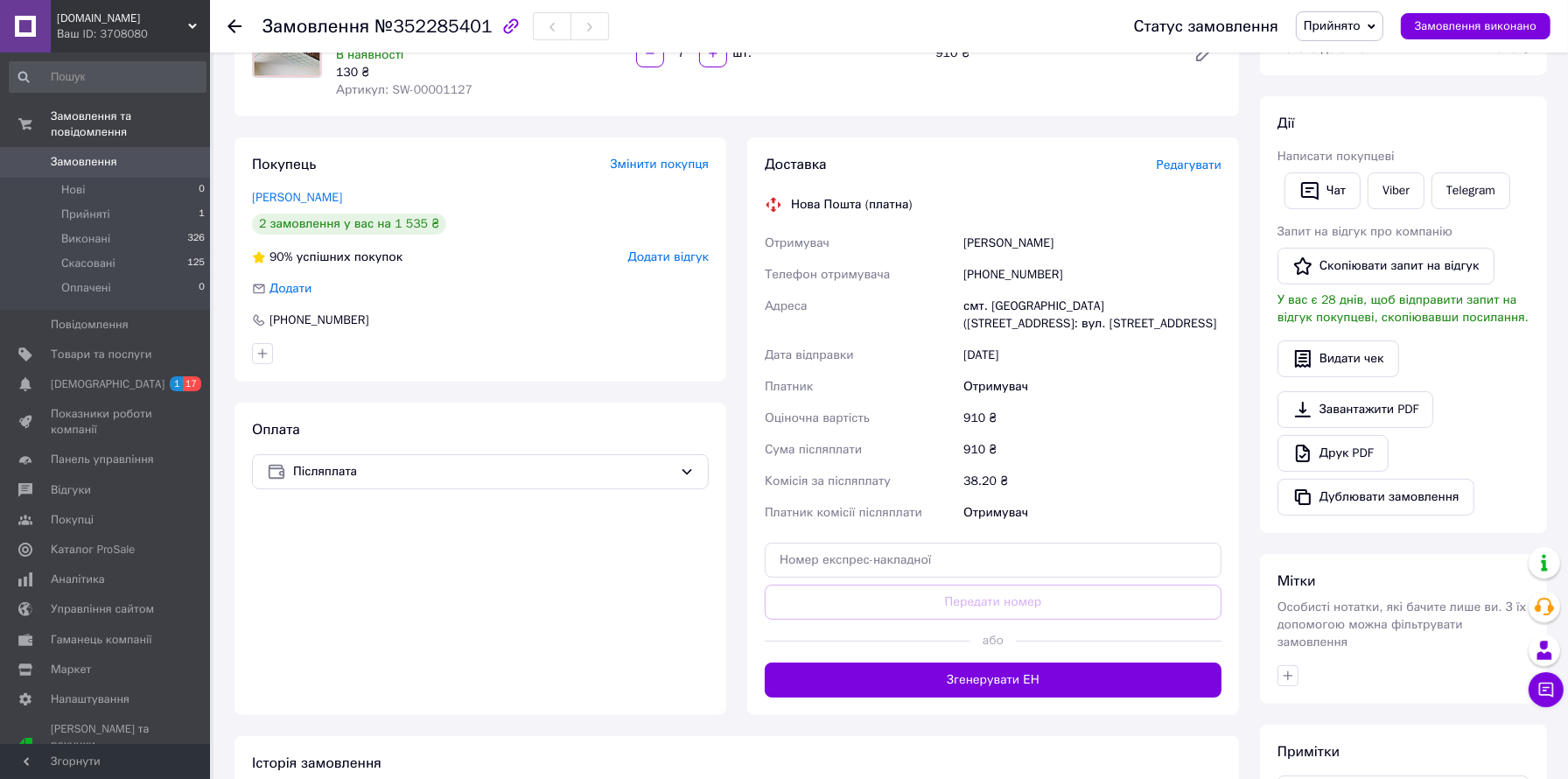 click on "Замовлення №352285401 Статус замовлення Прийнято Виконано Скасовано Оплачено Замовлення виконано Замовлення з додатку Не телефонувати  [DATE] 21:34 Товари в замовленні (1) Додати товар Ковролін на самоклейній основі у формі плитки 600х600х4мм. GV (Коричнева) В наявності 130 ₴ Артикул: SW-00001127 7   шт. 910 ₴ Покупець Змінити покупця [PERSON_NAME] 2 замовлення у вас на 1 535 ₴ 90%   успішних покупок Додати відгук Додати [PHONE_NUMBER] Оплата Післяплата Доставка Редагувати Нова Пошта (платна) Отримувач [PERSON_NAME] Телефон отримувача [PHONE_NUMBER] Адреса Дата відправки [DATE] або" at bounding box center [784, 397] 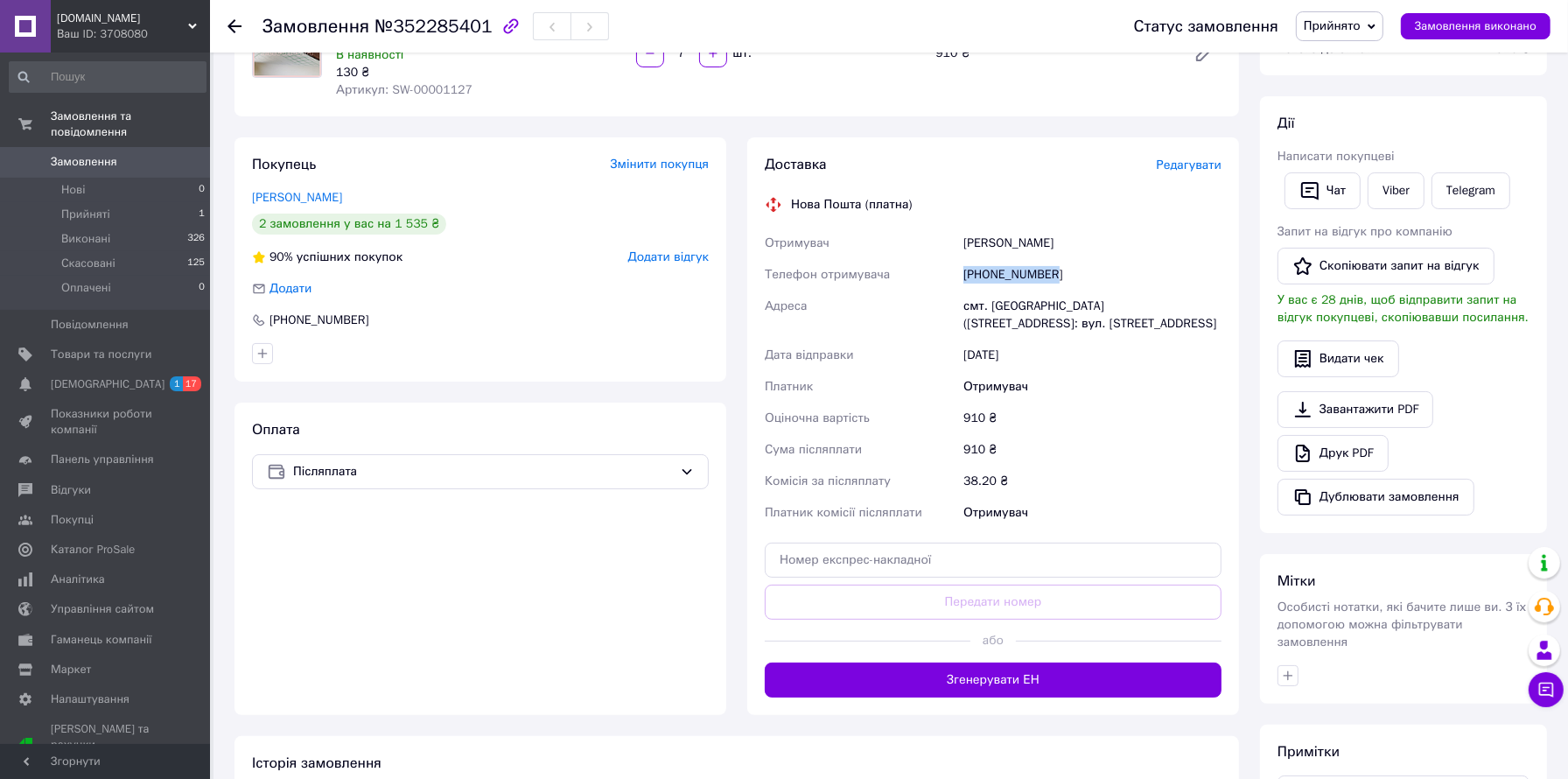 drag, startPoint x: 1057, startPoint y: 277, endPoint x: 956, endPoint y: 266, distance: 101.59724 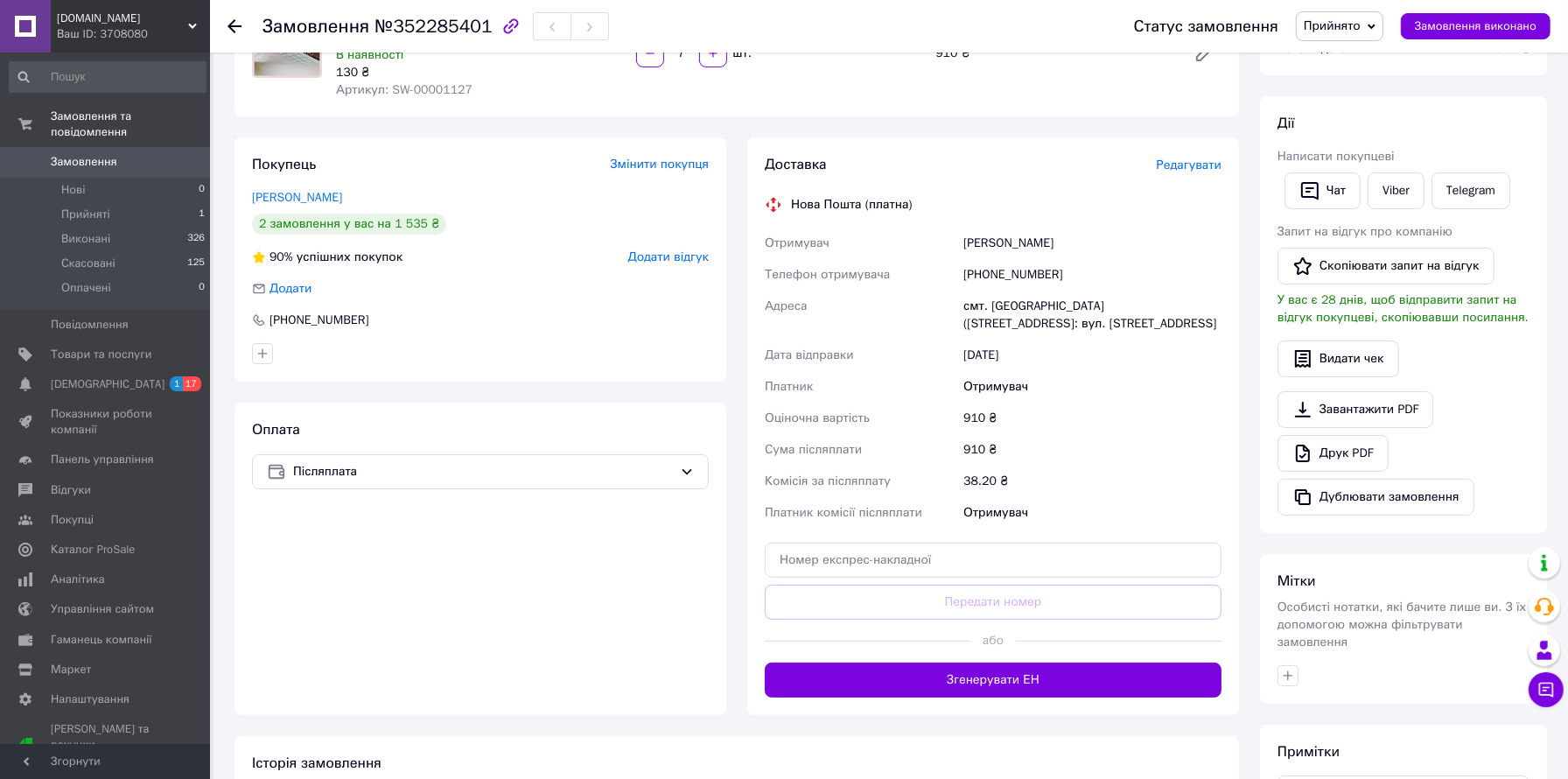drag, startPoint x: 1102, startPoint y: 216, endPoint x: 1104, endPoint y: 207, distance: 9.219544 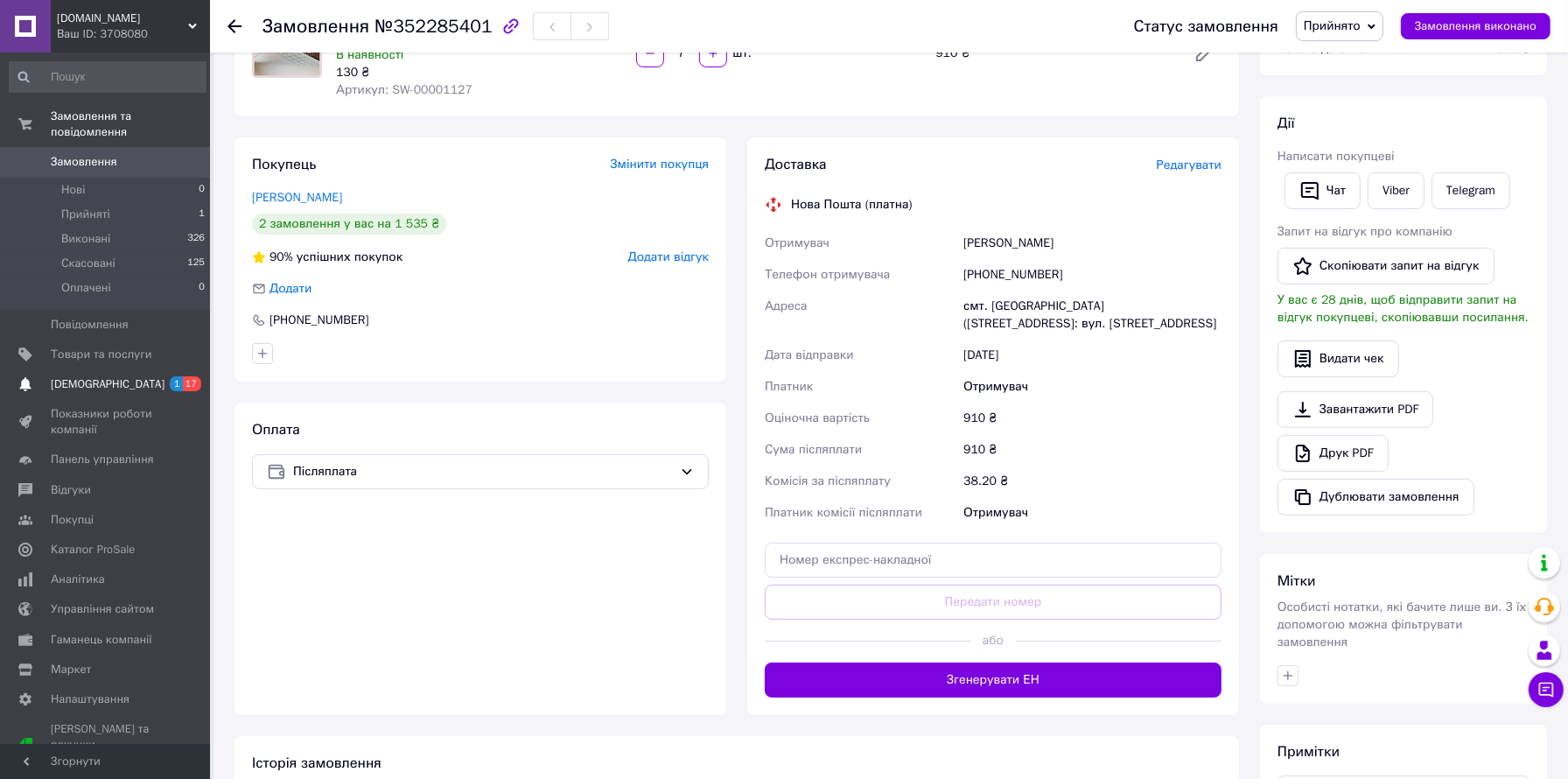 click on "[DEMOGRAPHIC_DATA]" at bounding box center (108, 384) 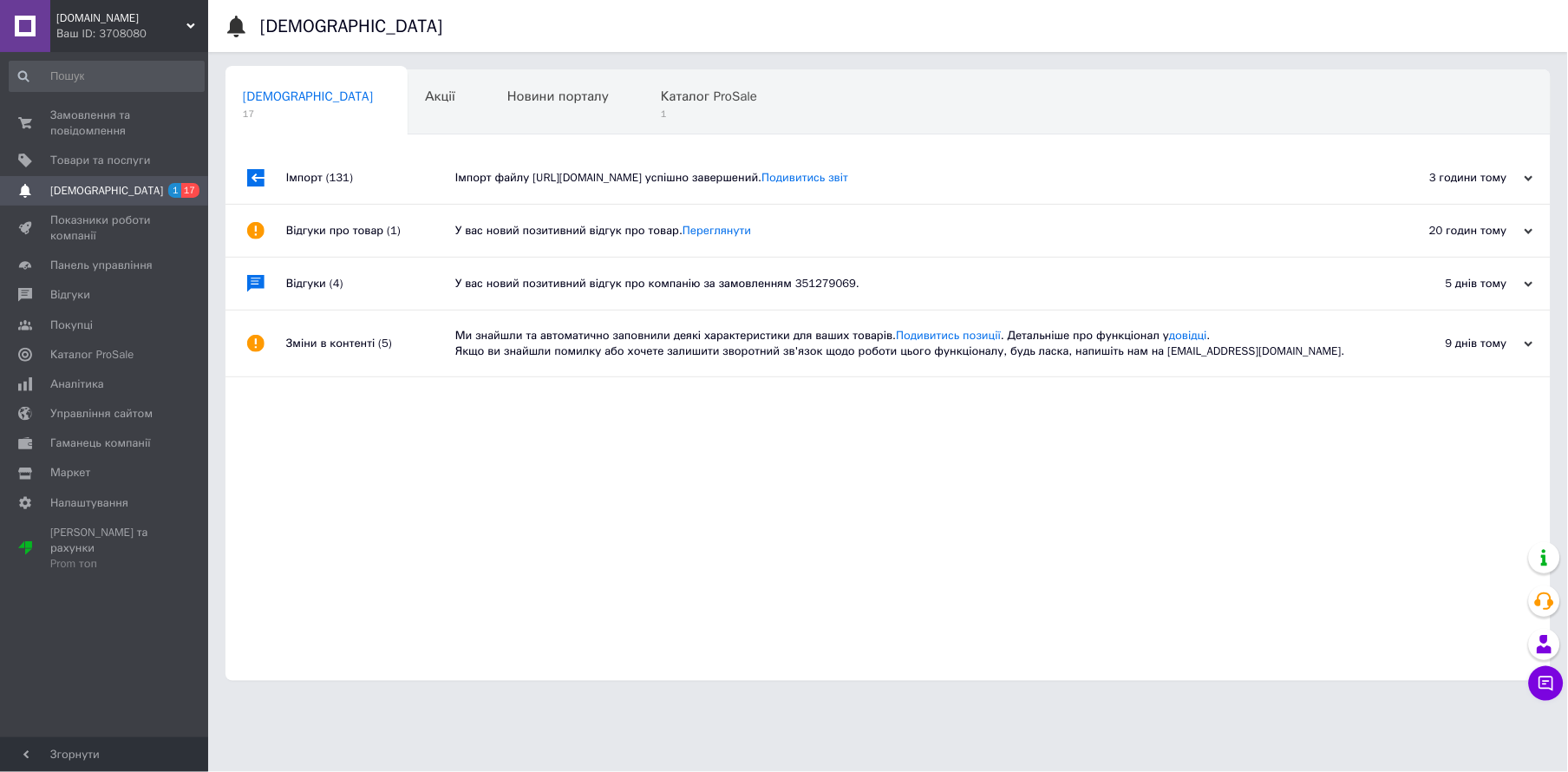 click on "Імпорт файлу [URL][DOMAIN_NAME] успішно завершений.  Подивитись звіт" at bounding box center [907, 178] 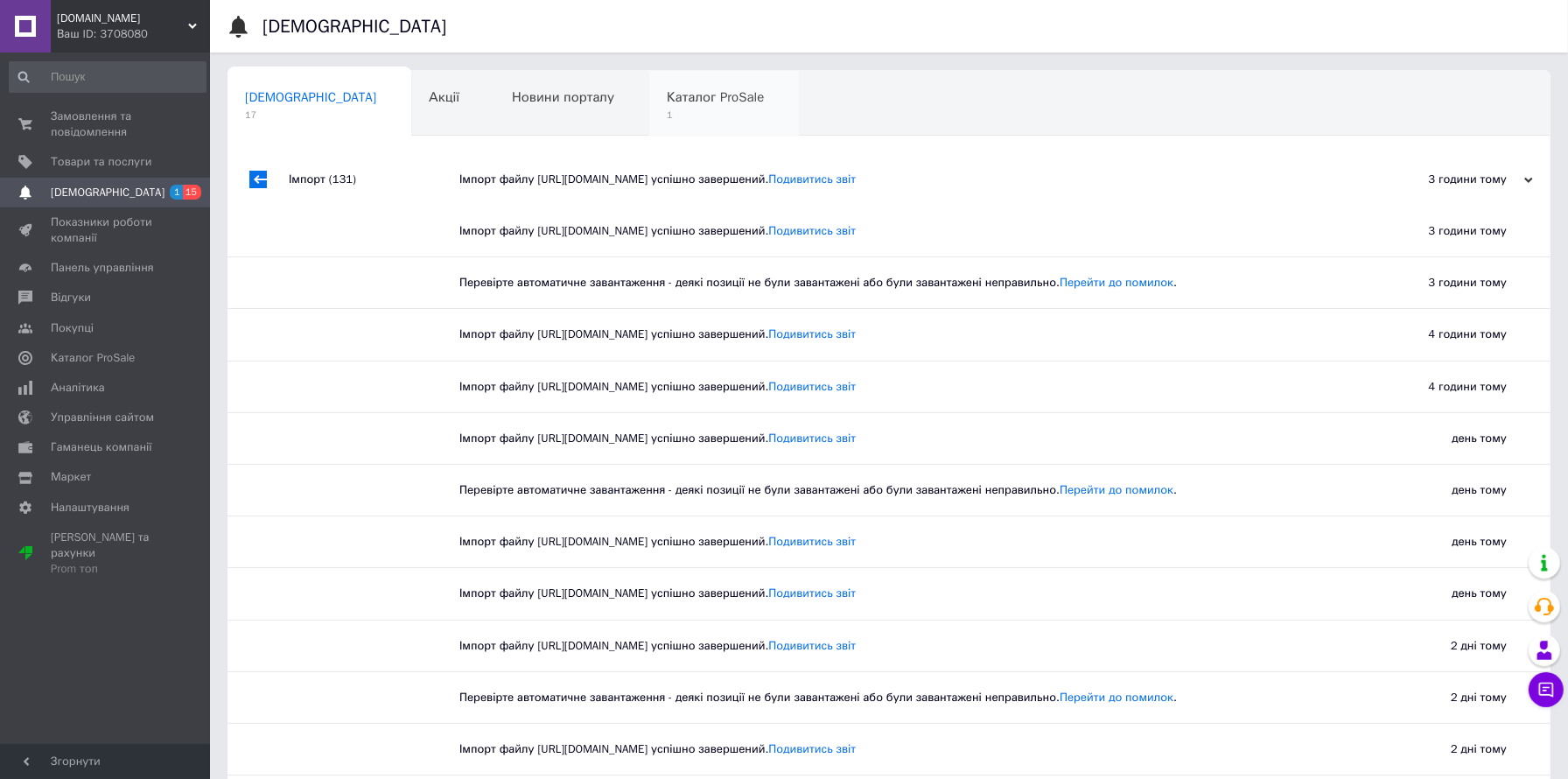 click on "Каталог ProSale 1" at bounding box center (724, 104) 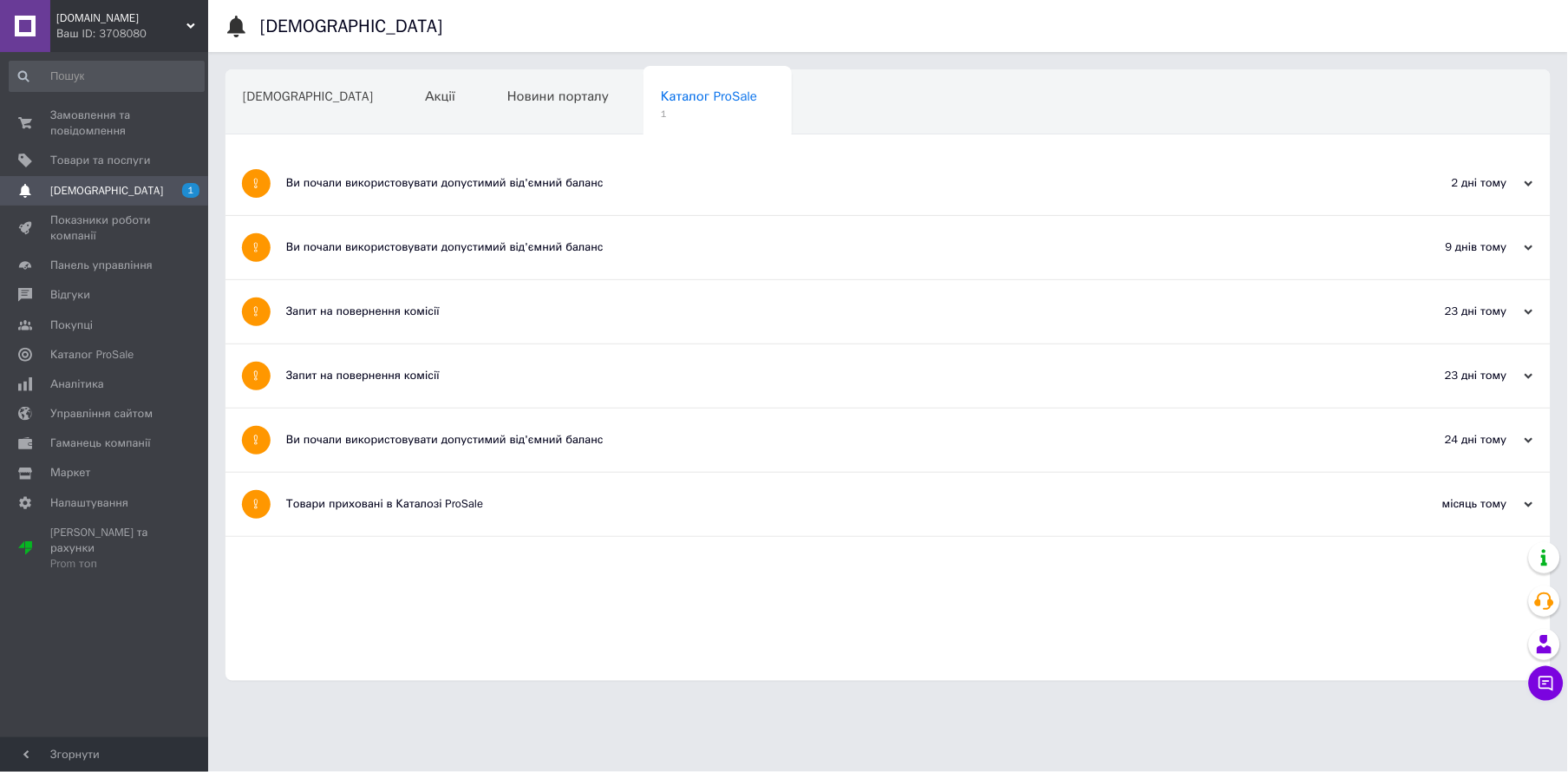 click on "Ви почали використовувати допустимий від'ємний баланс" at bounding box center [823, 183] 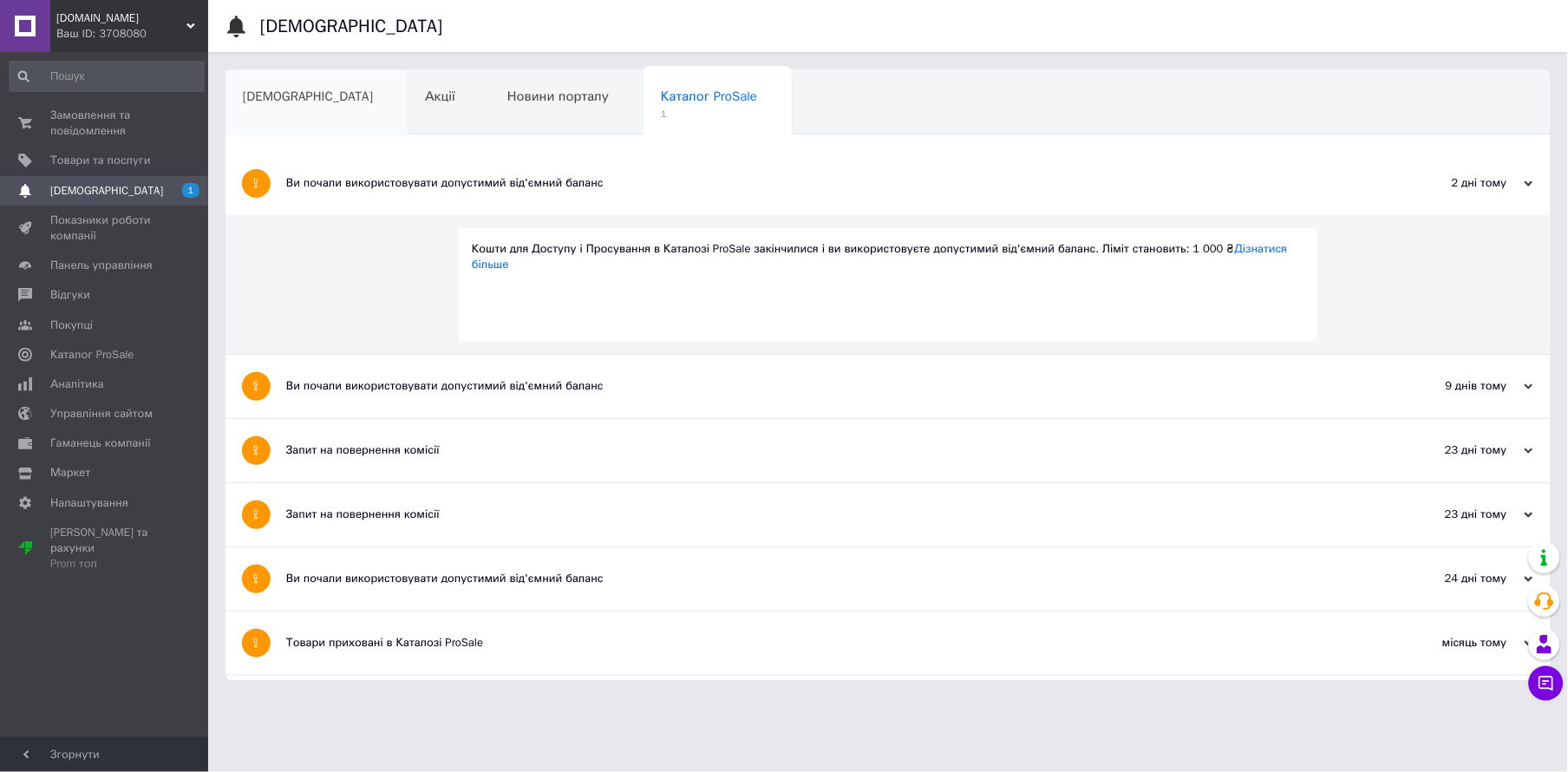 click on "[DEMOGRAPHIC_DATA]" at bounding box center (317, 103) 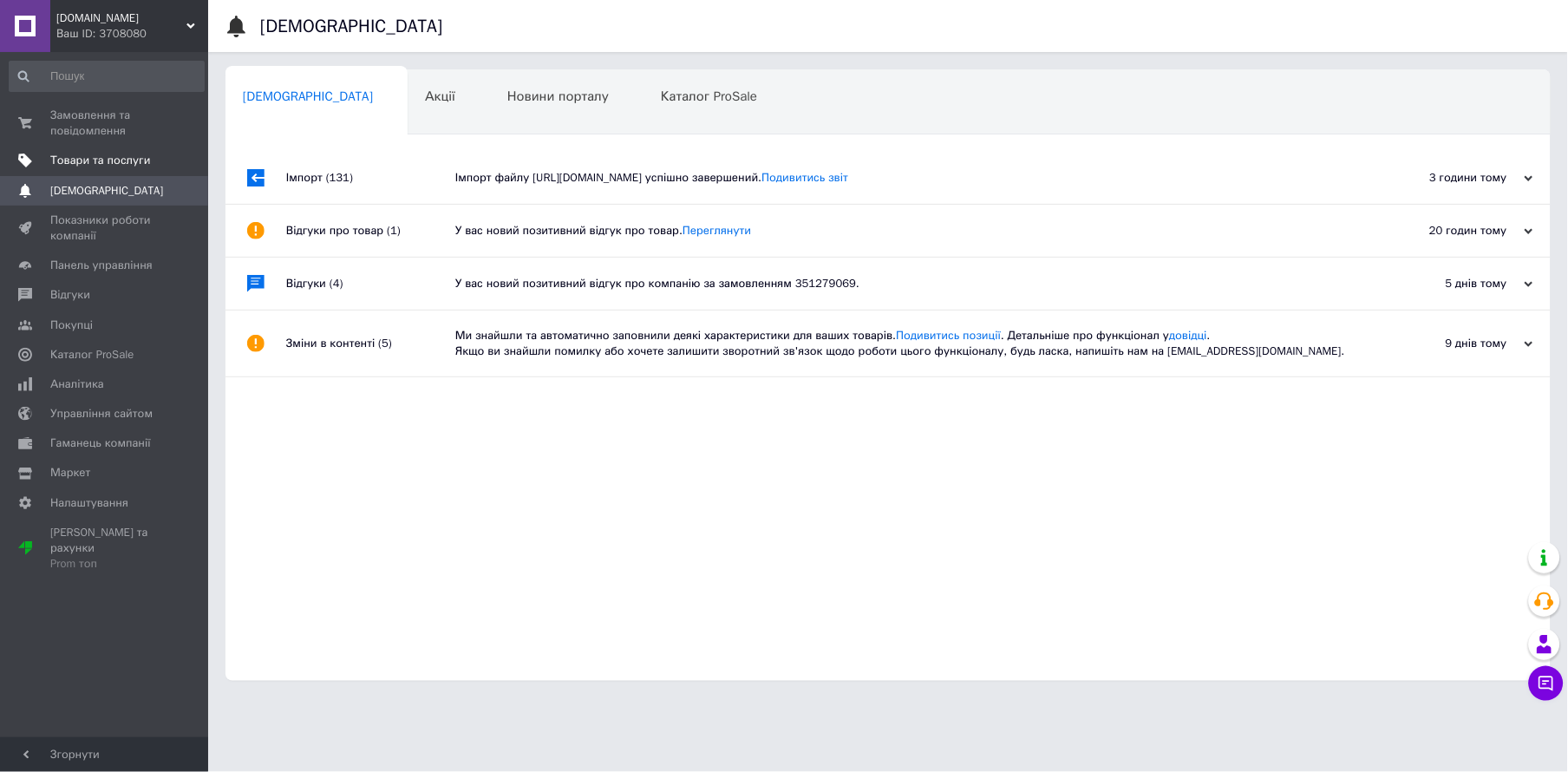 click on "Товари та послуги" at bounding box center [100, 160] 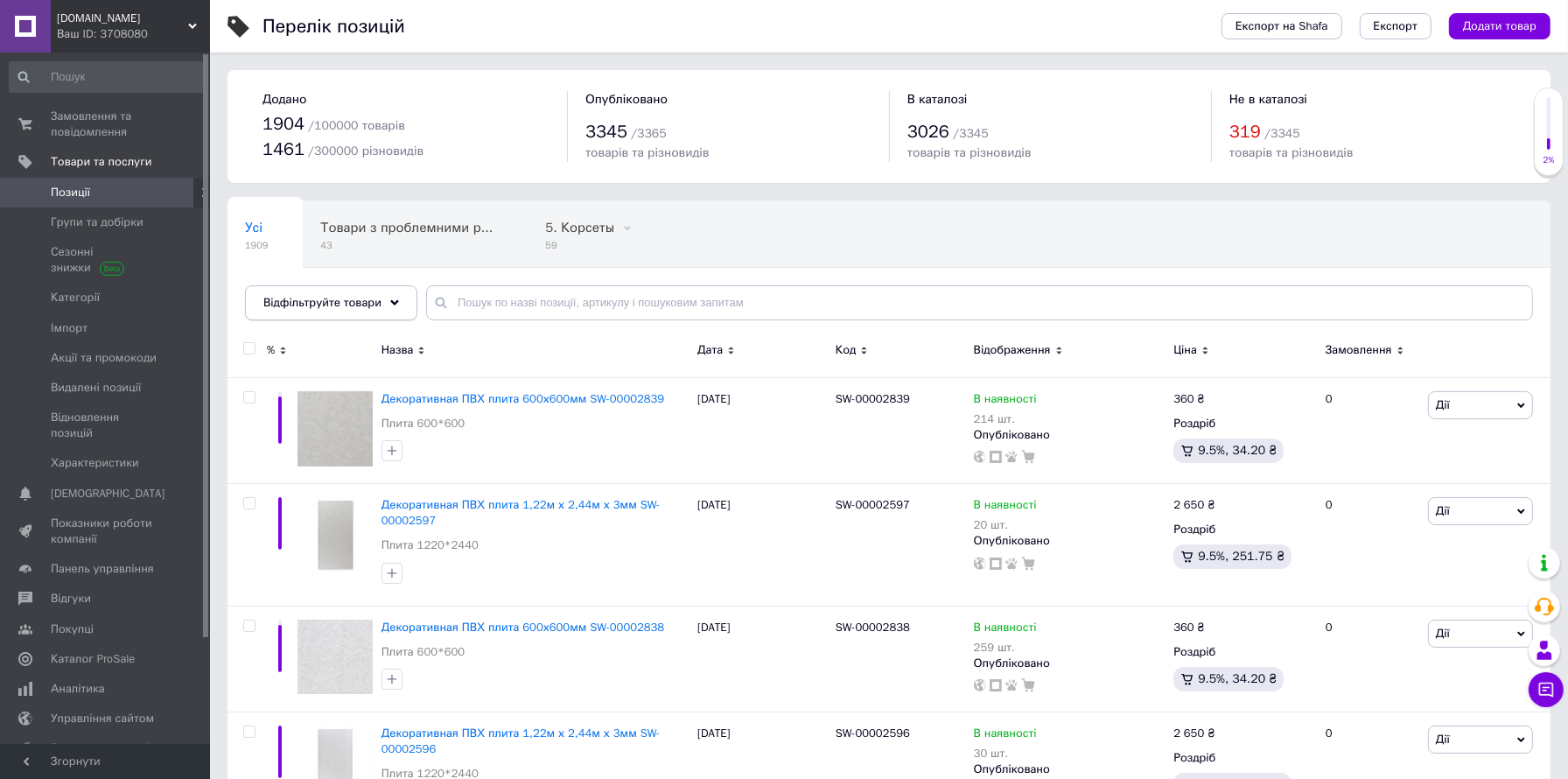 click on "Відфільтруйте товари" at bounding box center (322, 302) 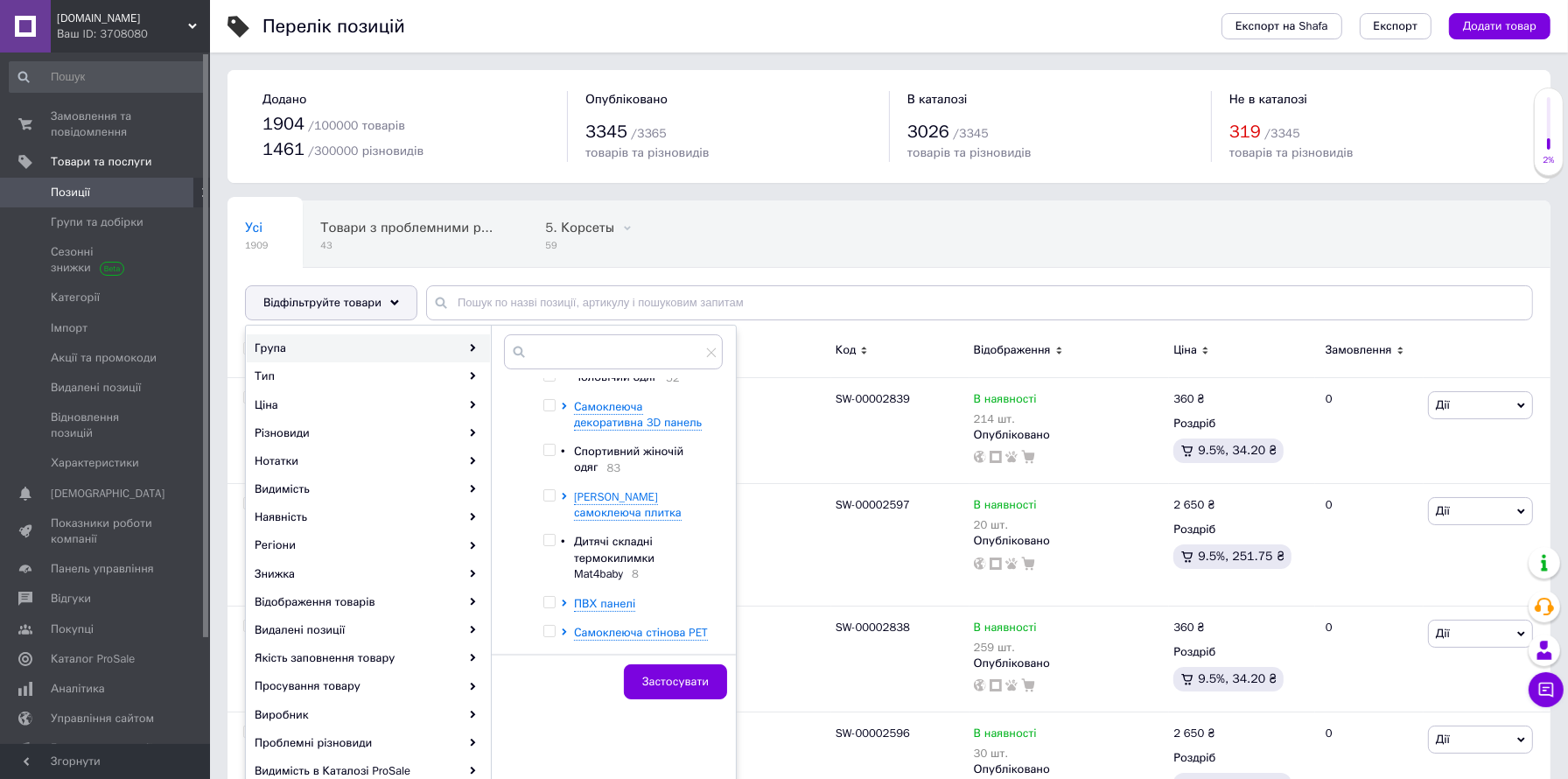 scroll, scrollTop: 194, scrollLeft: 0, axis: vertical 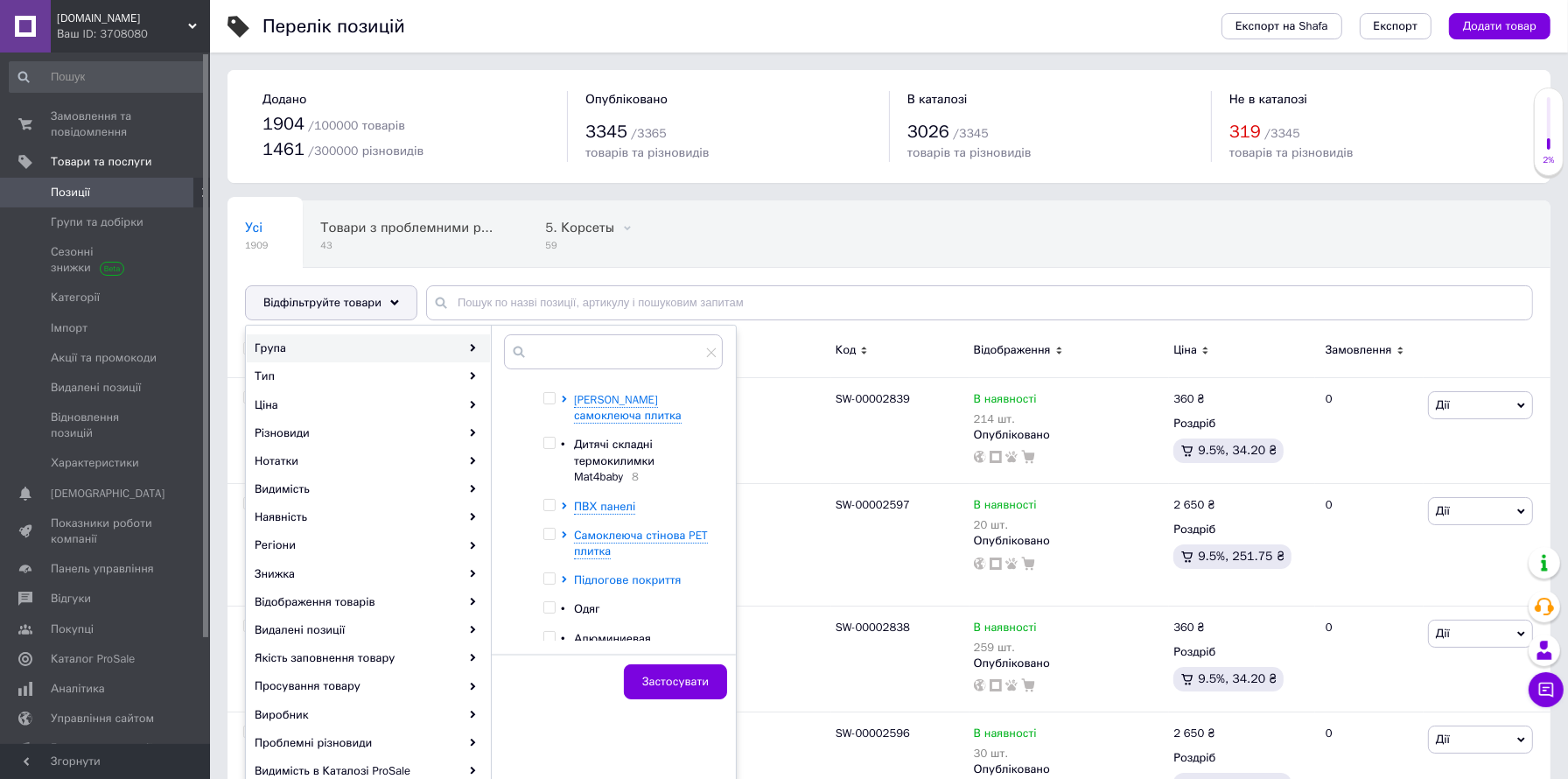 click on "Підлогове покриття" at bounding box center [627, 579] 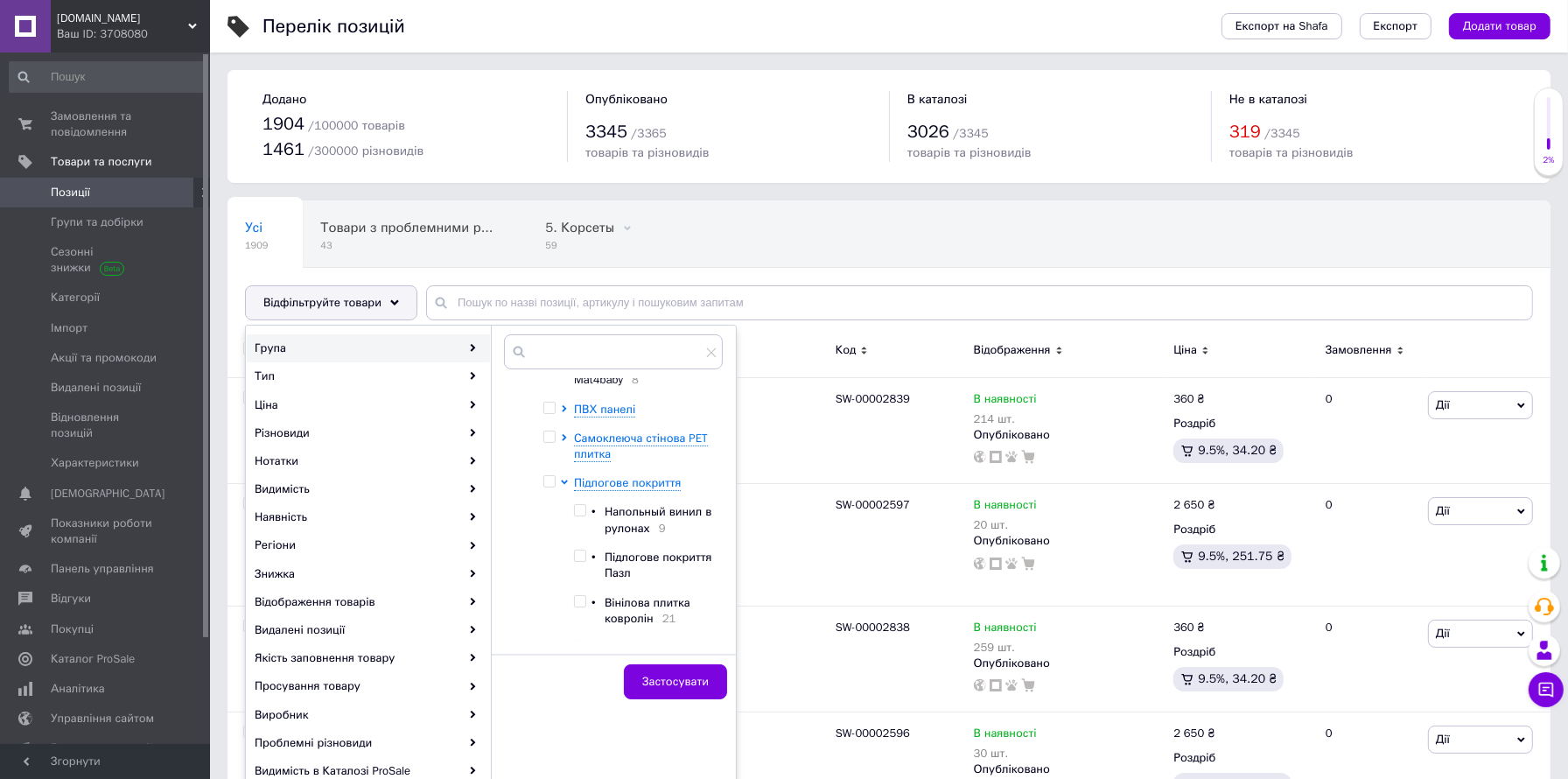 scroll, scrollTop: 486, scrollLeft: 0, axis: vertical 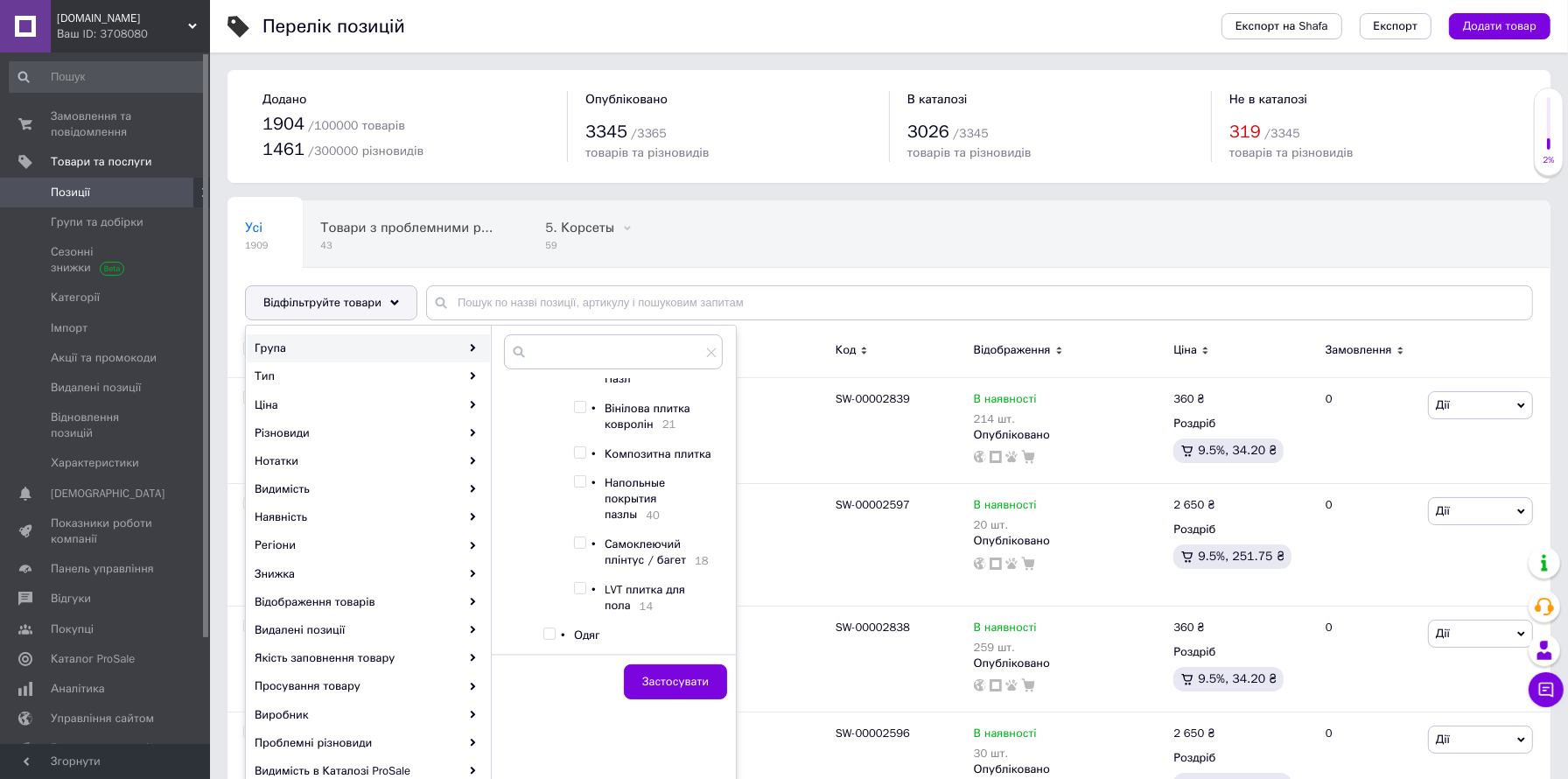 click at bounding box center (579, 588) 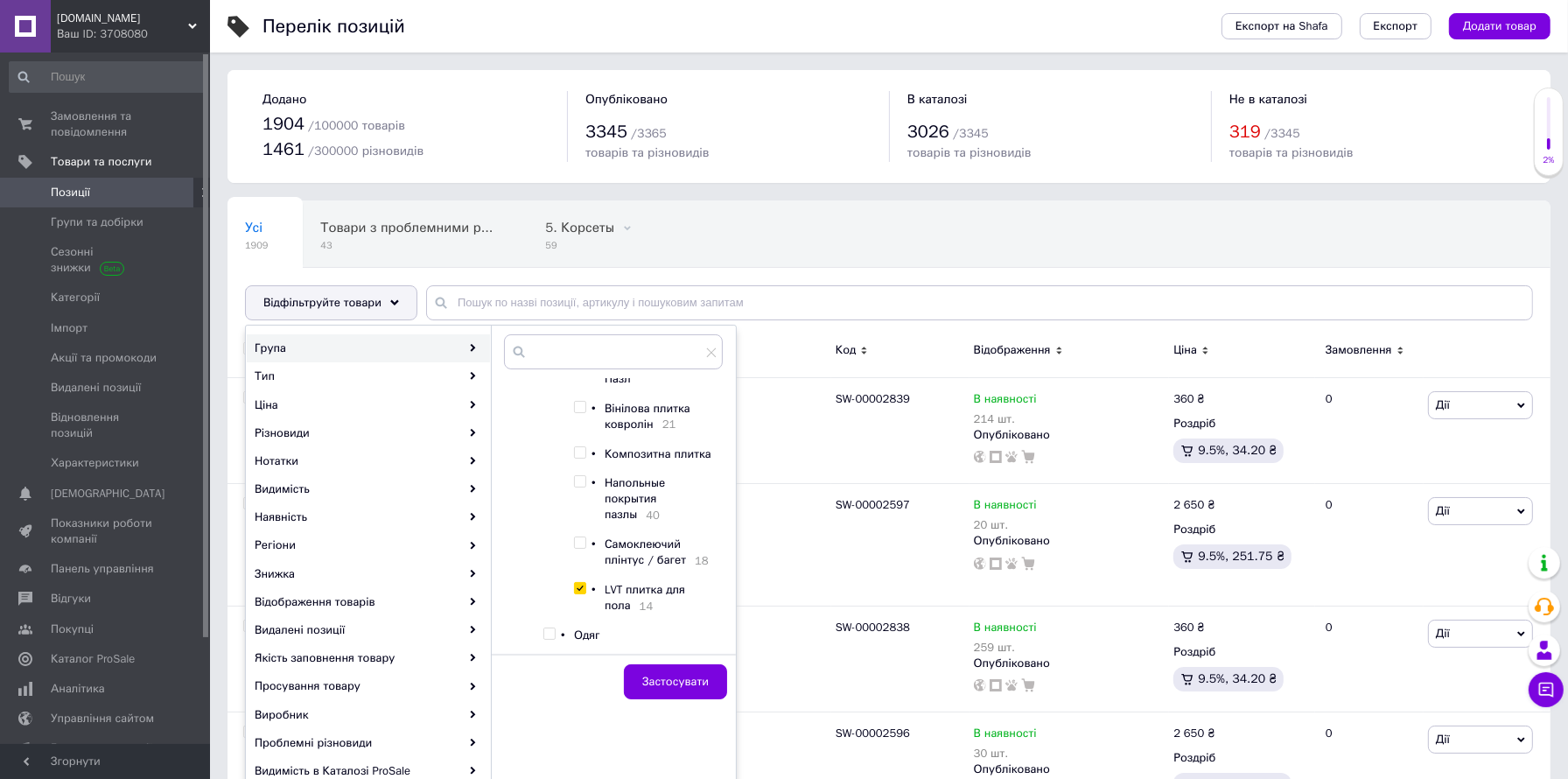 checkbox on "true" 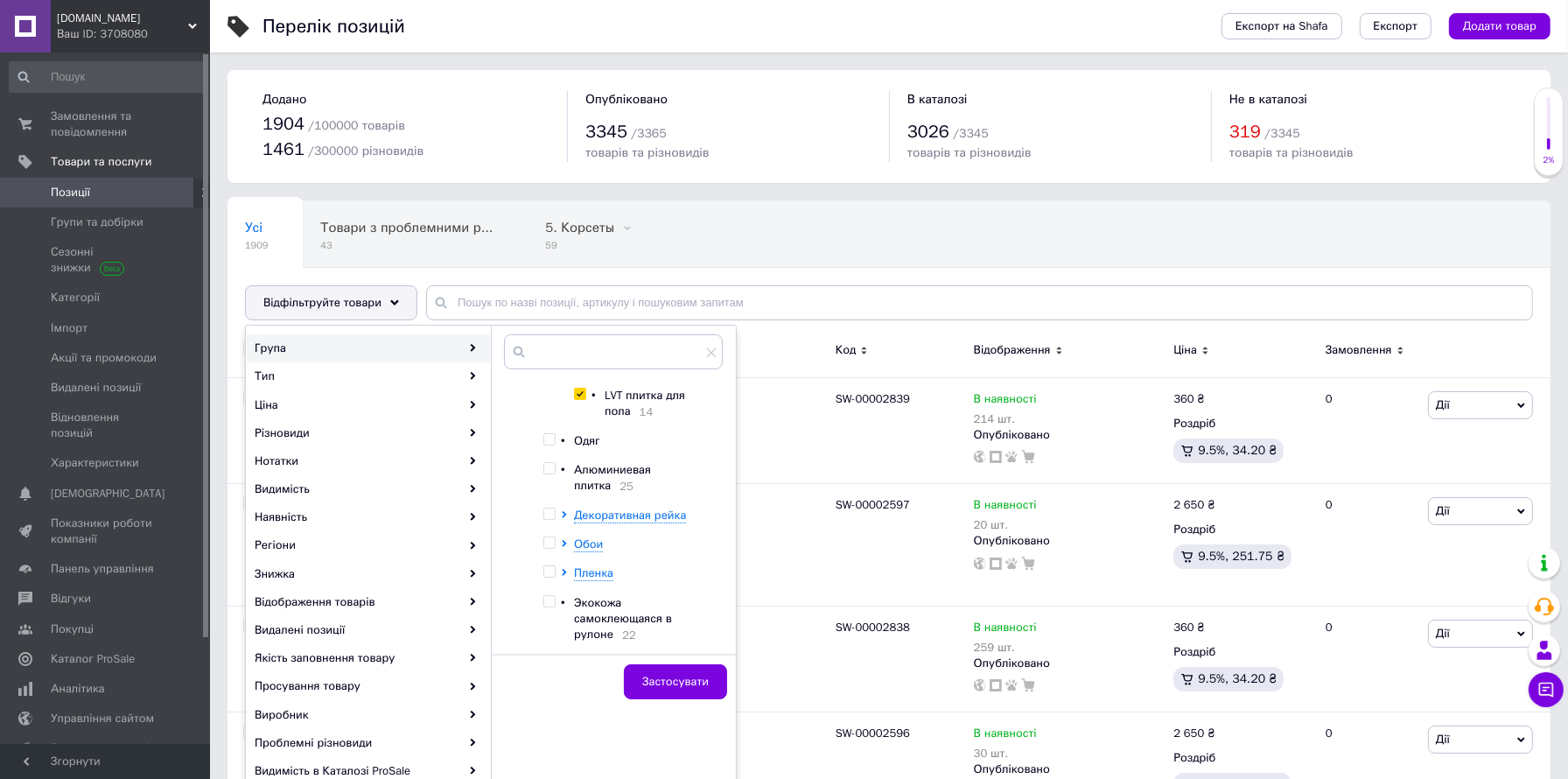 scroll, scrollTop: 835, scrollLeft: 0, axis: vertical 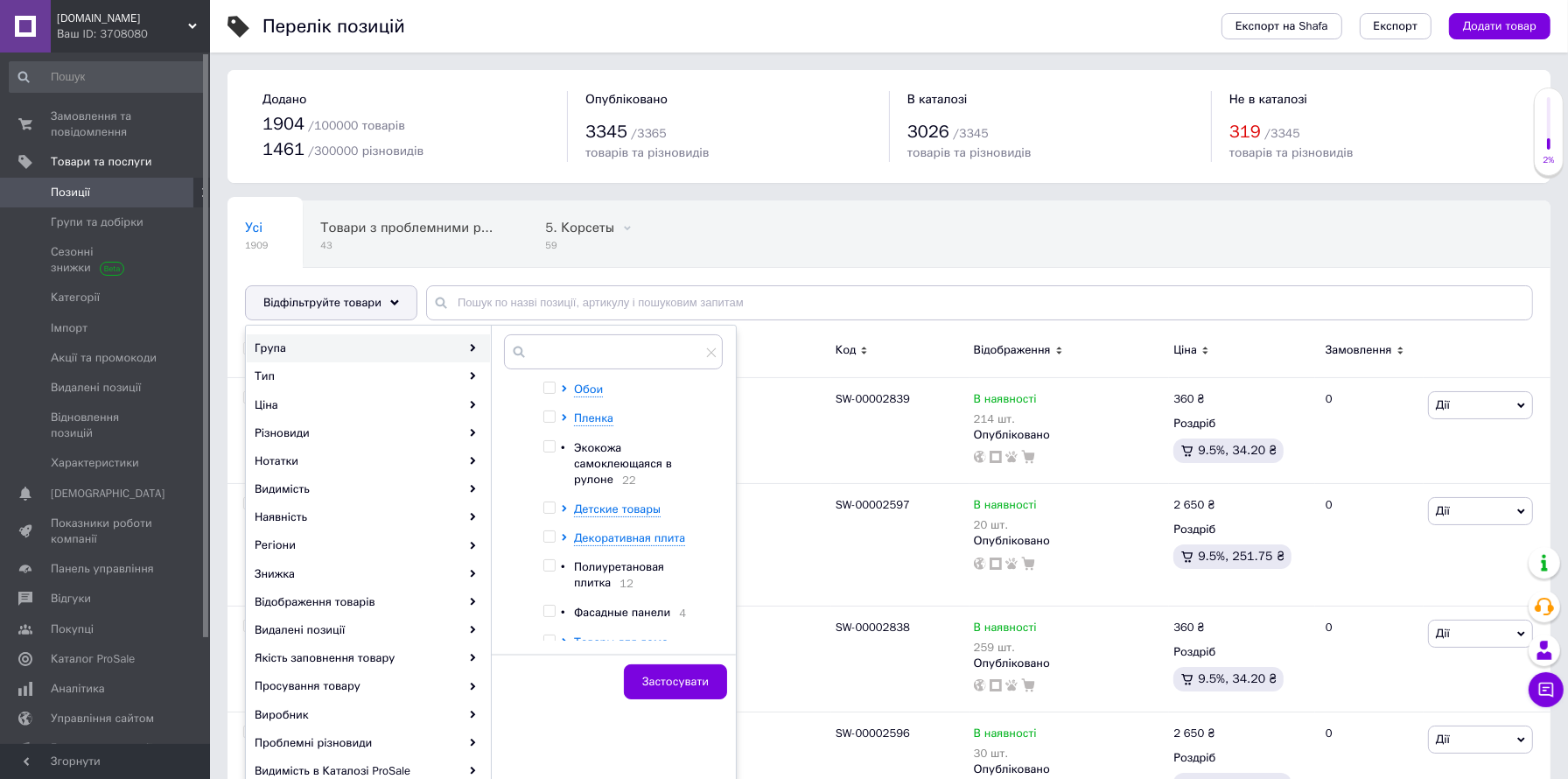 click at bounding box center [549, 611] 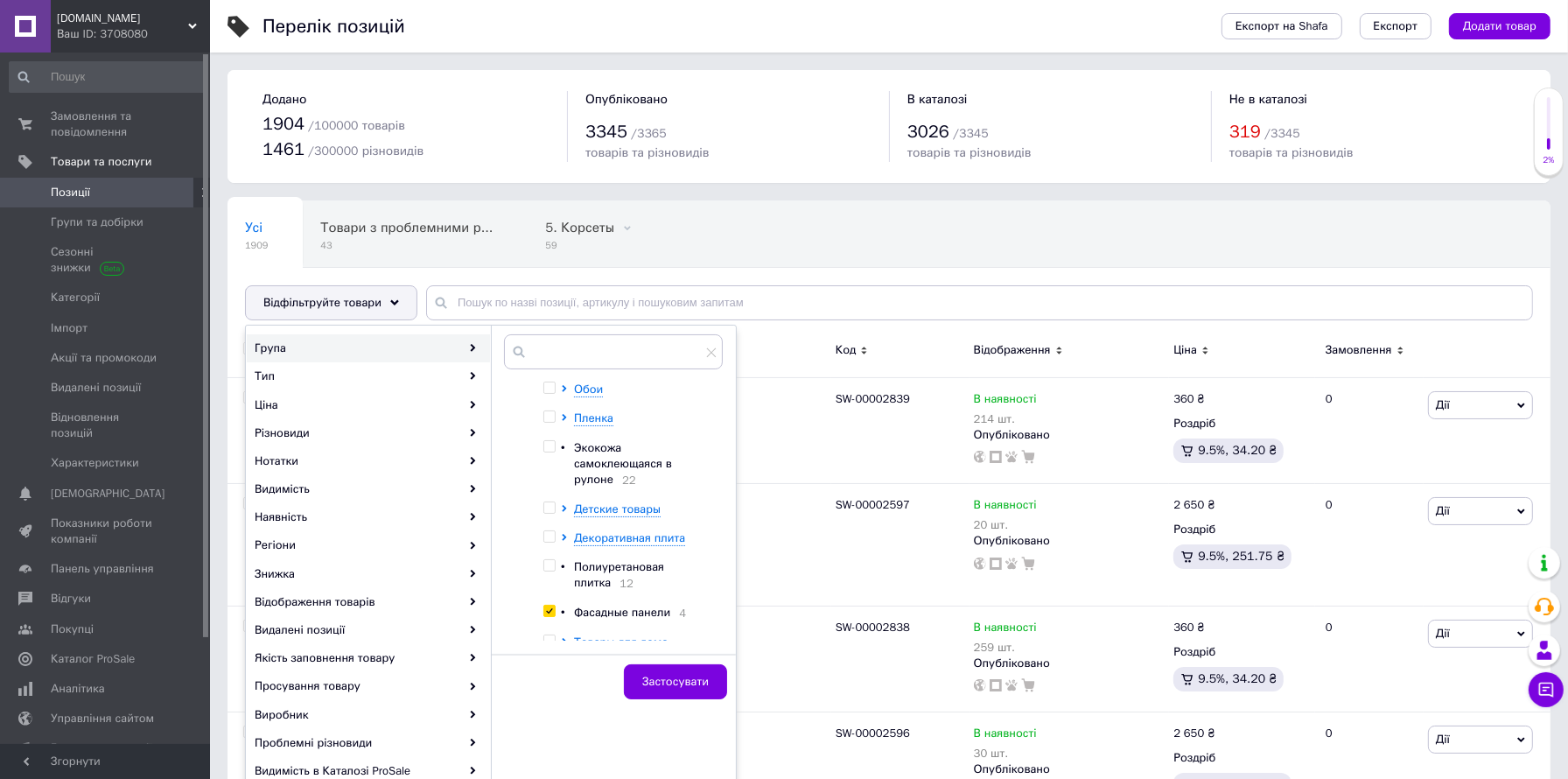 checkbox on "true" 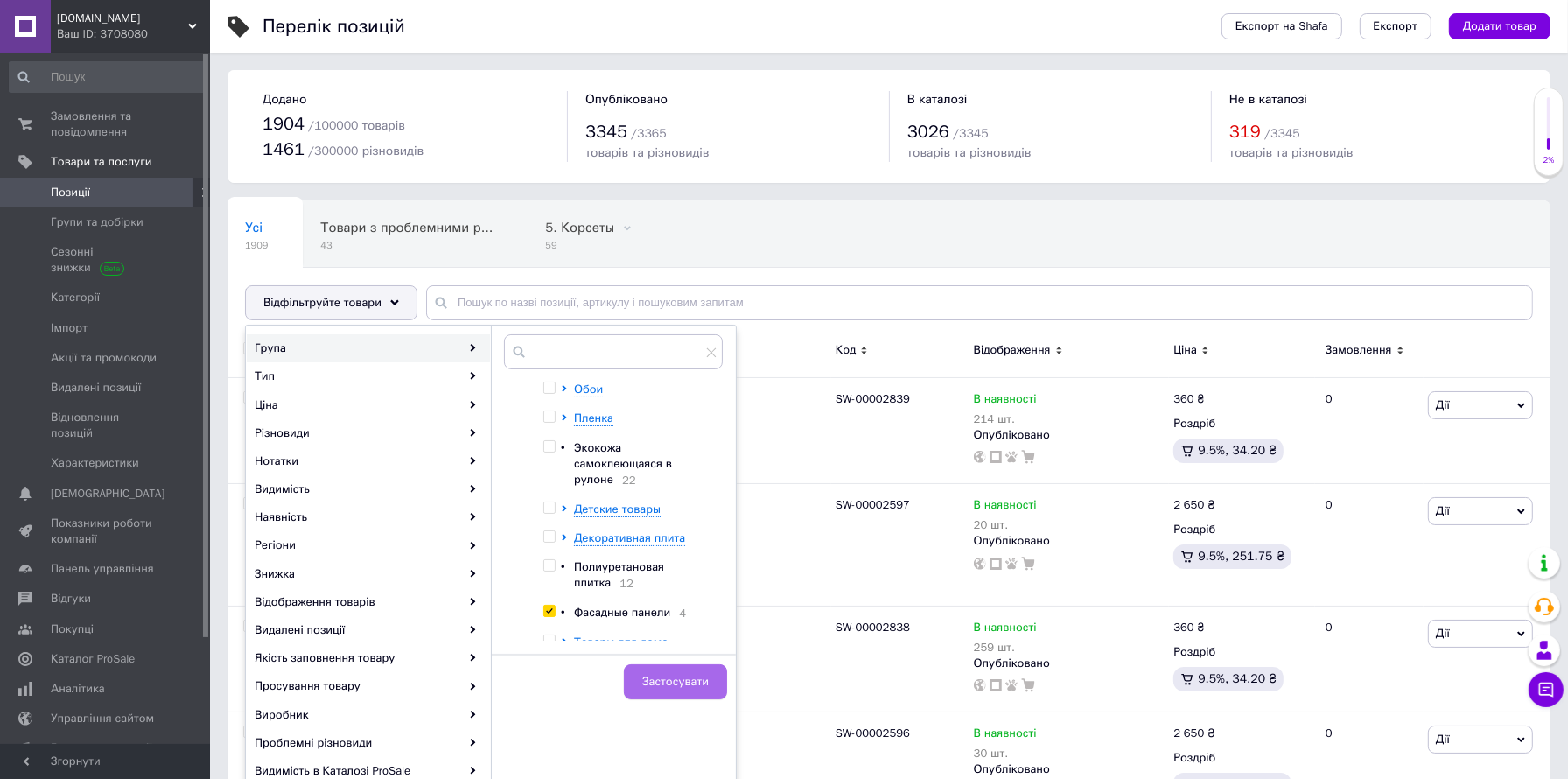 click on "Застосувати" at bounding box center (676, 682) 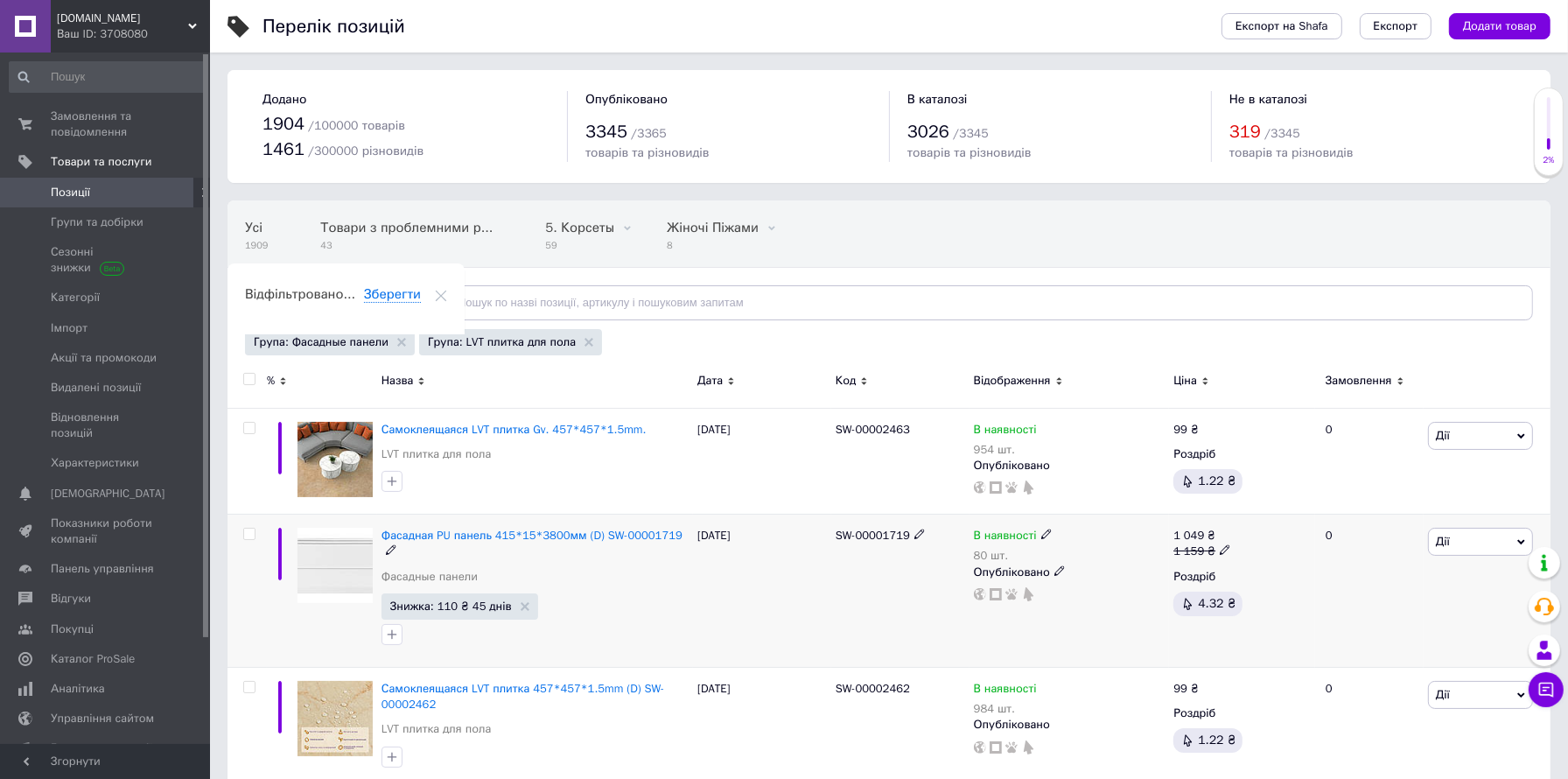 click at bounding box center (248, 534) 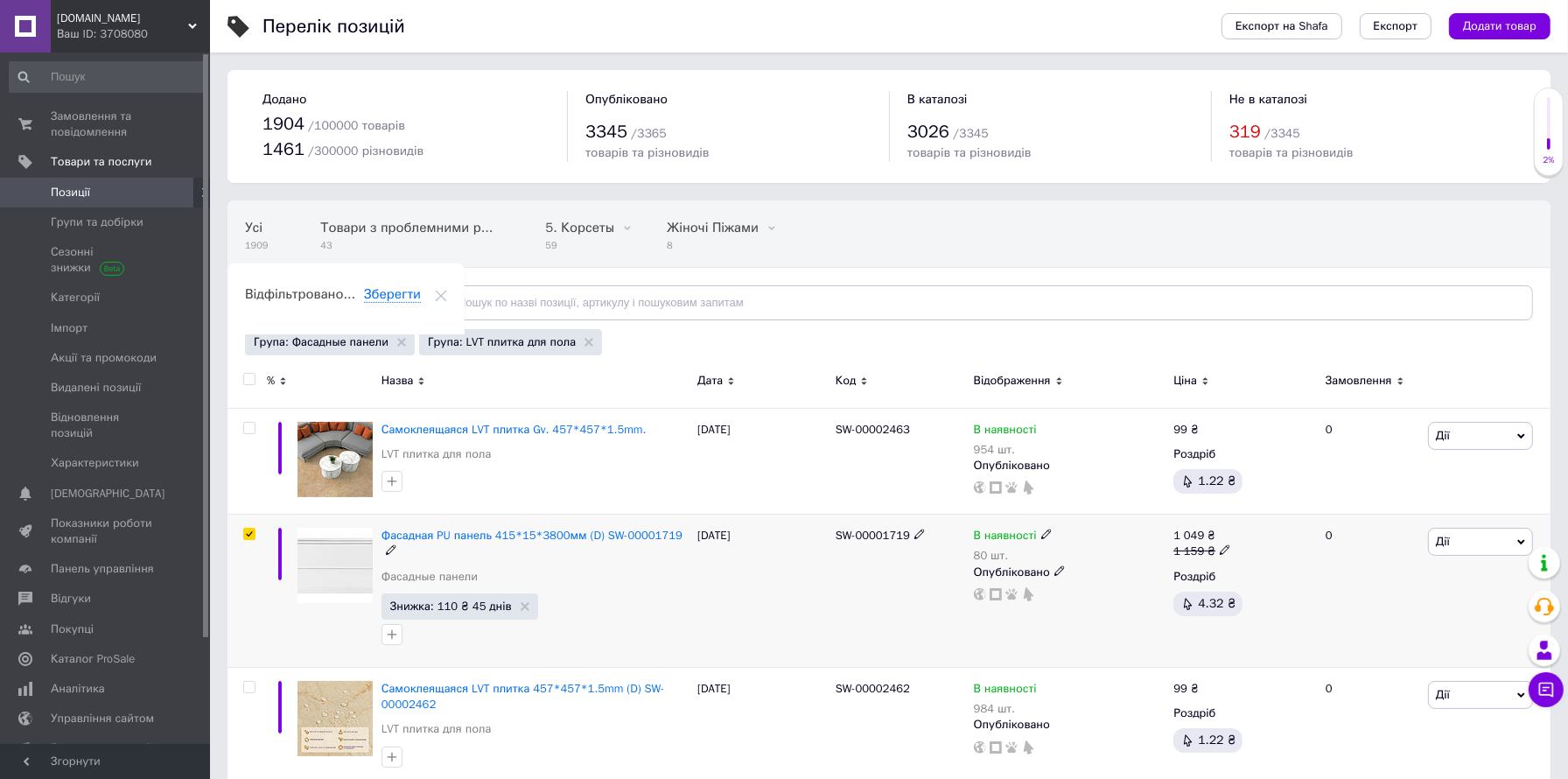 checkbox on "true" 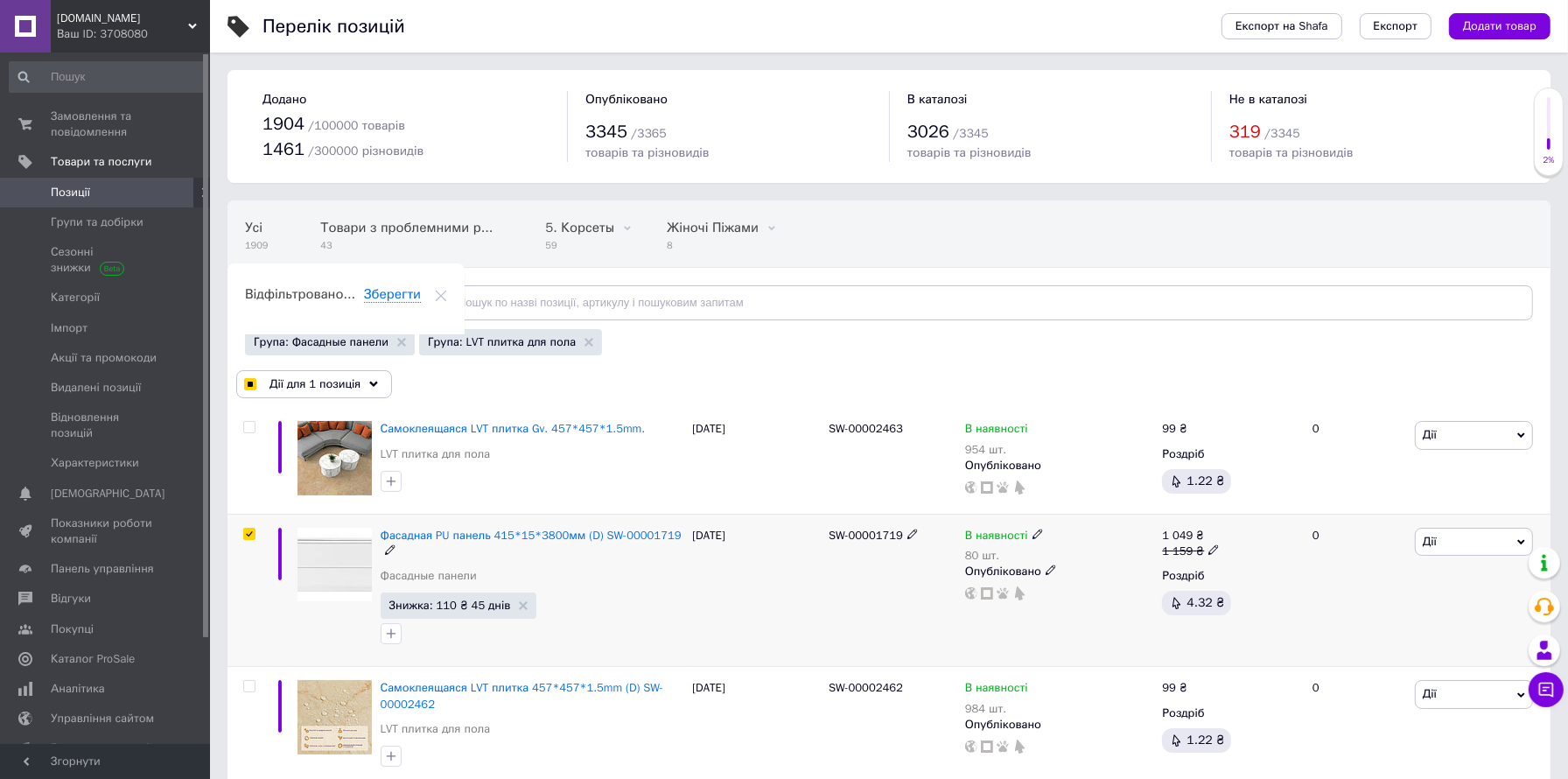 scroll, scrollTop: 194, scrollLeft: 0, axis: vertical 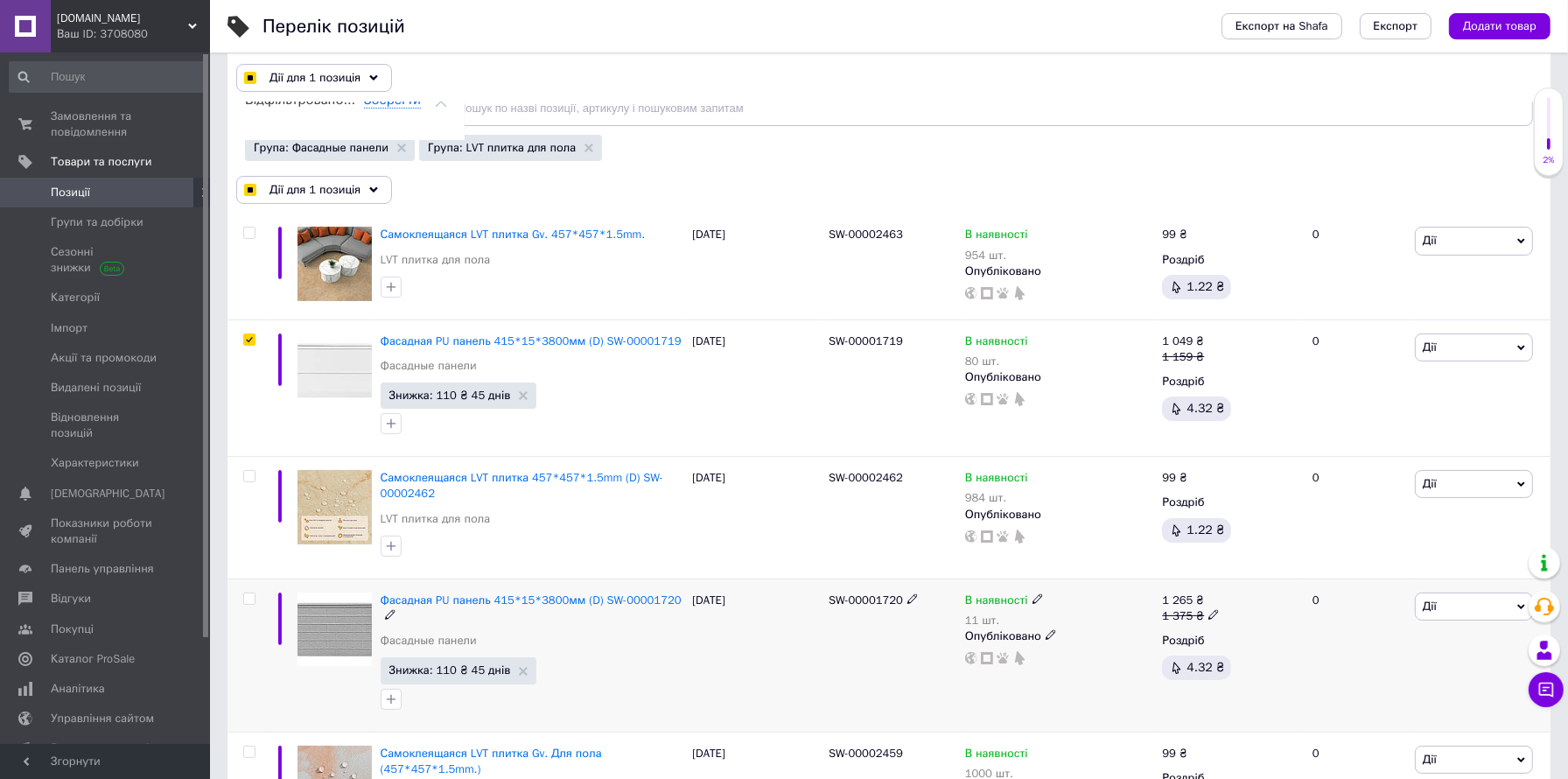 click at bounding box center [248, 599] 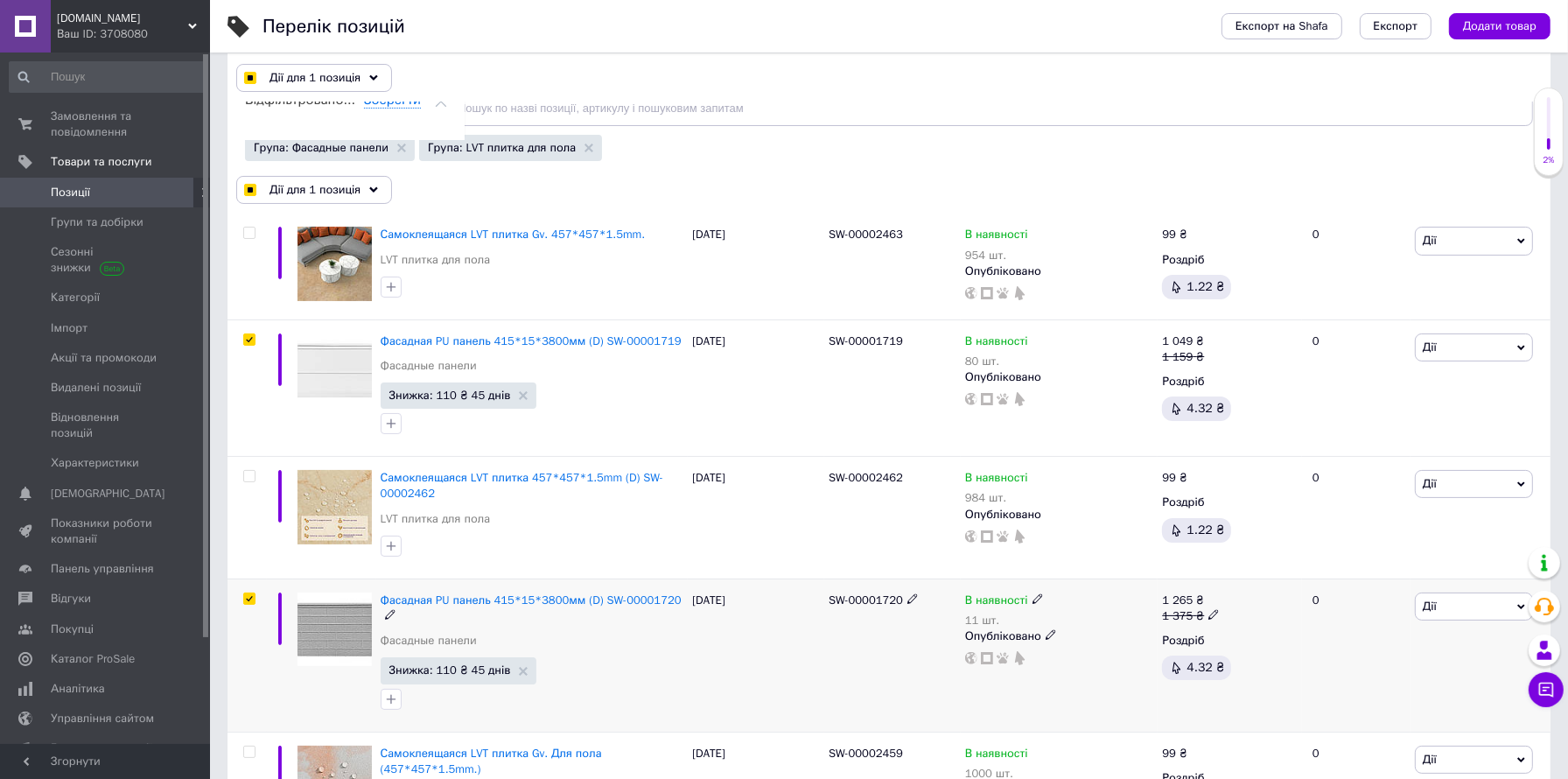 checkbox on "true" 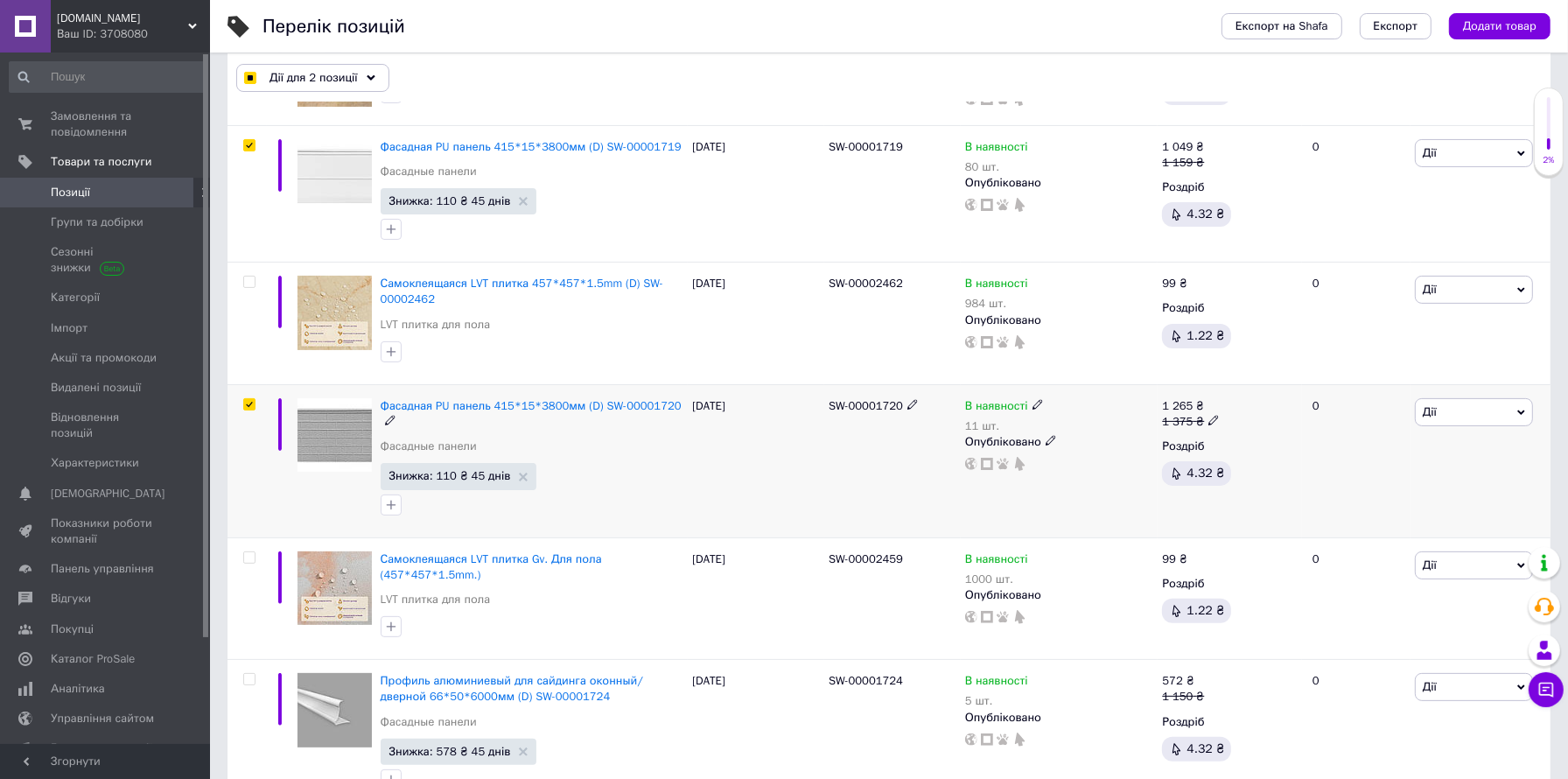 scroll, scrollTop: 486, scrollLeft: 0, axis: vertical 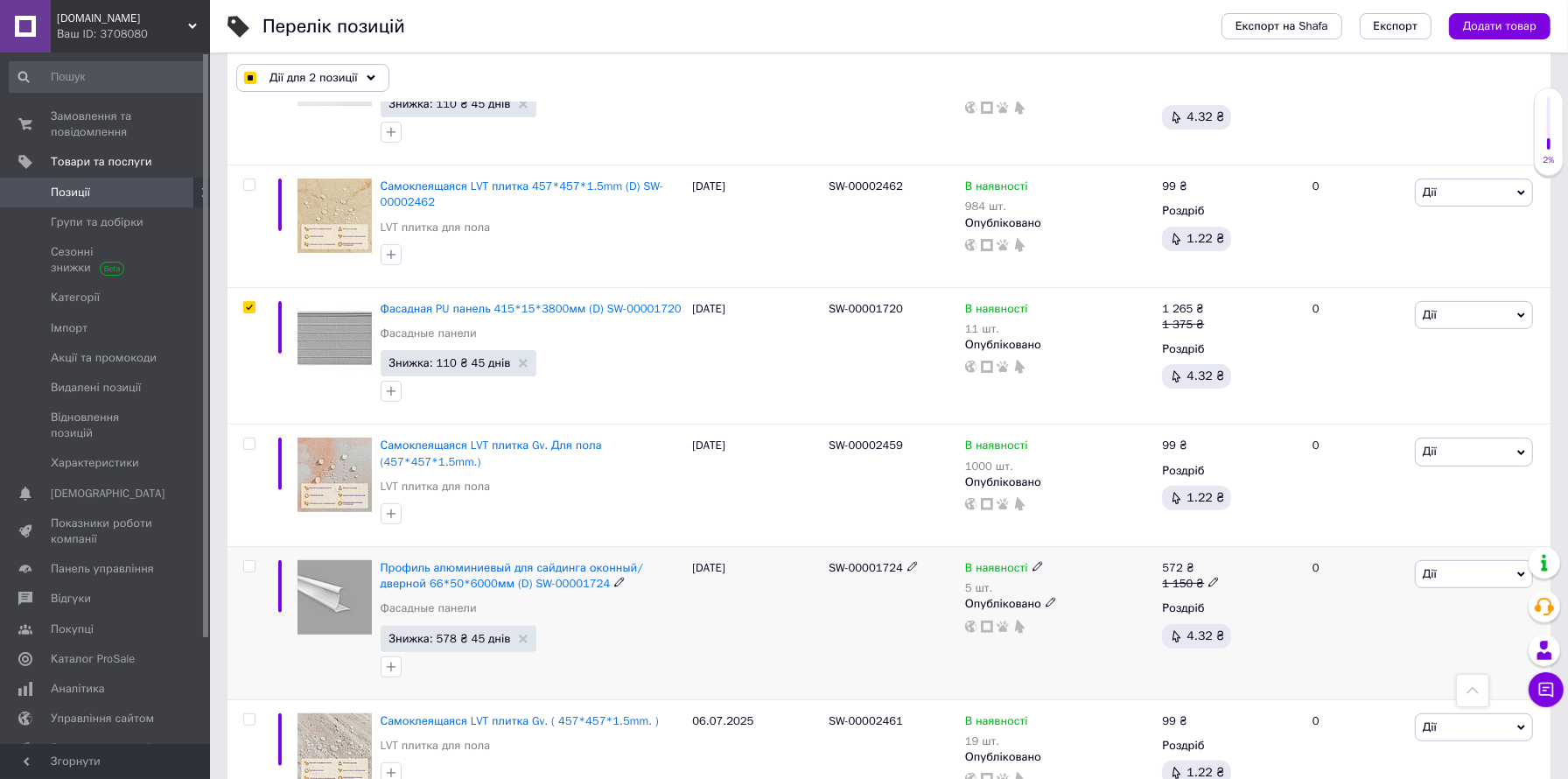 click at bounding box center [248, 566] 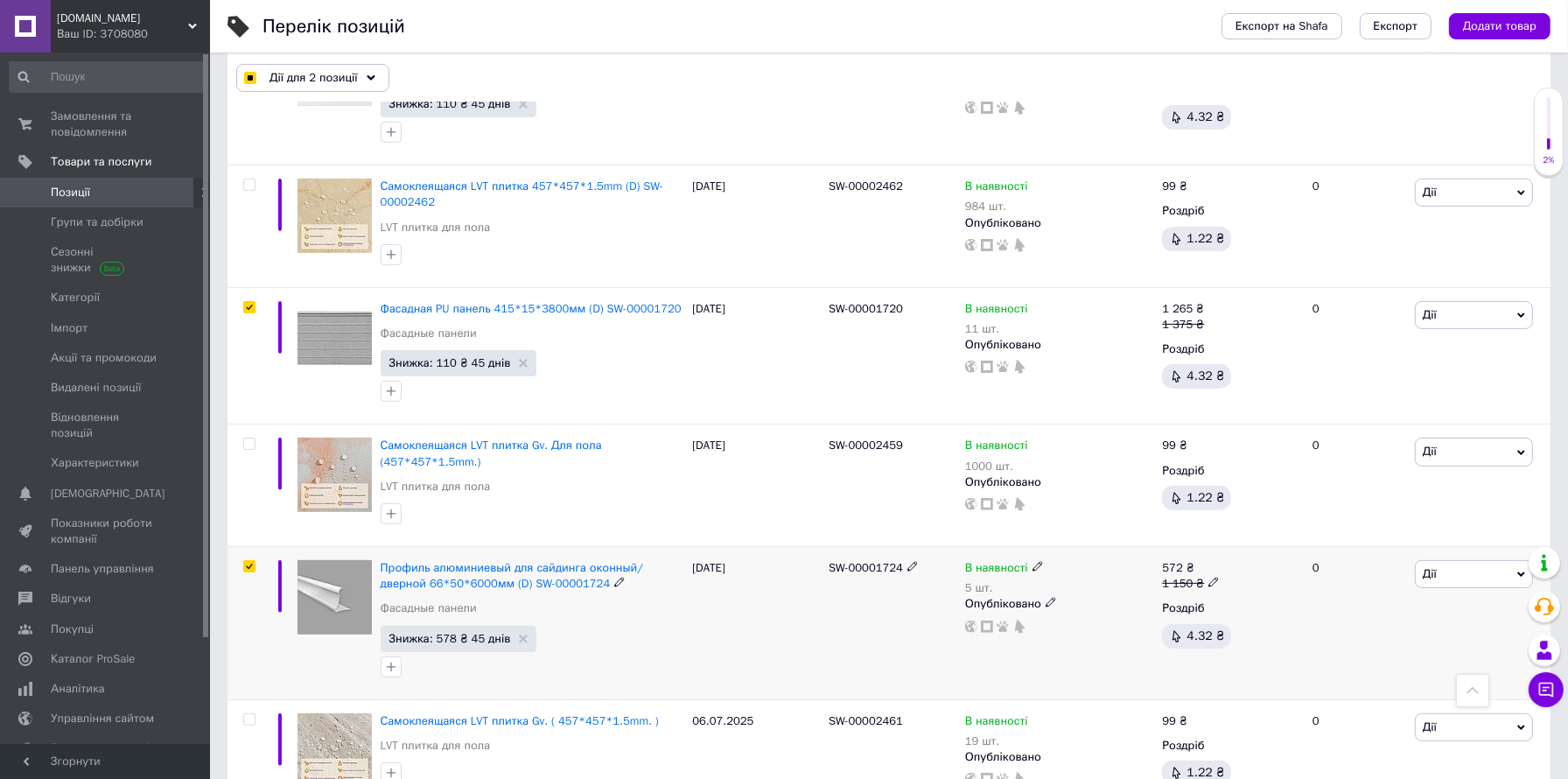 checkbox on "true" 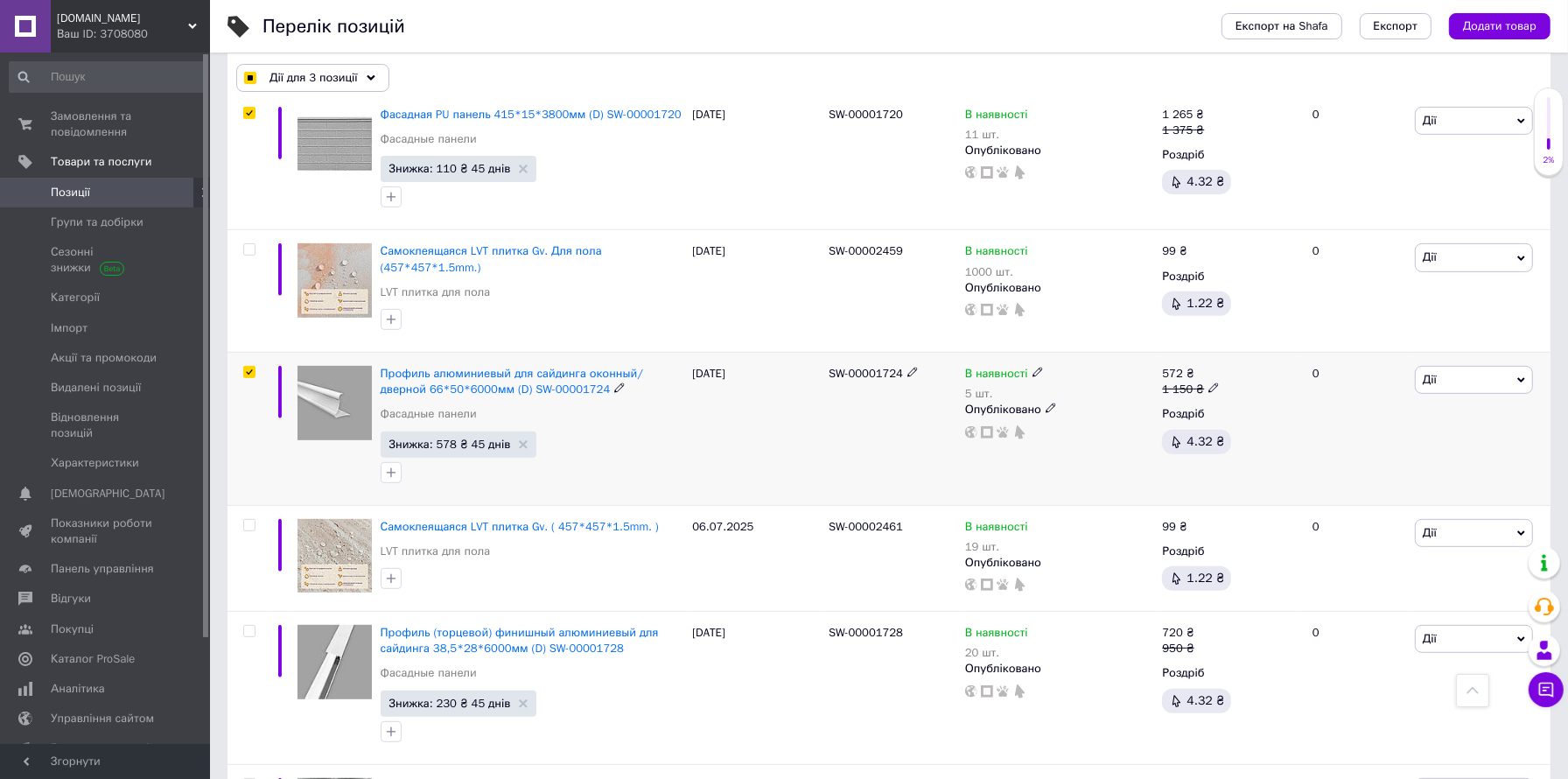 scroll, scrollTop: 777, scrollLeft: 0, axis: vertical 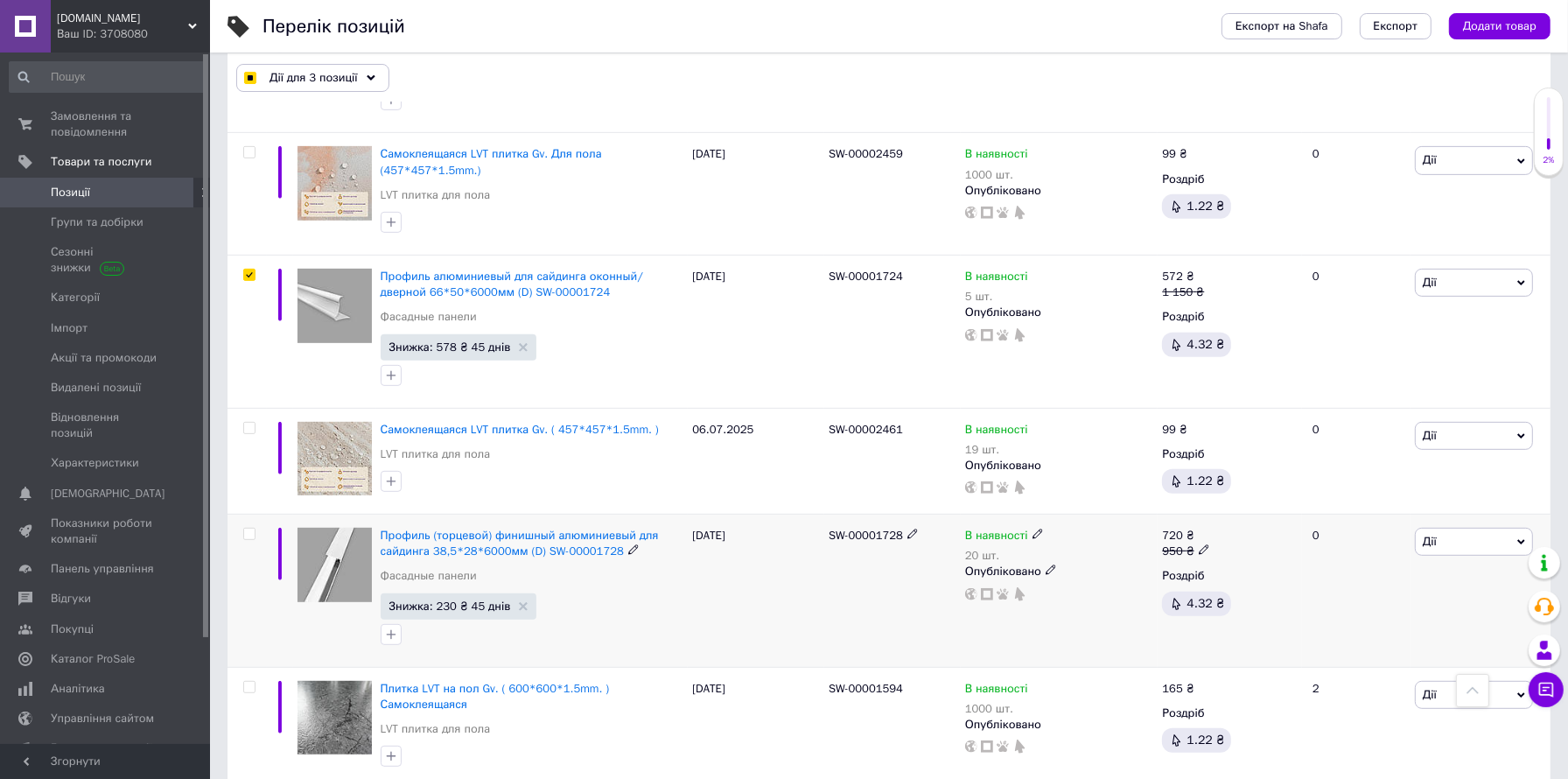 click at bounding box center [248, 534] 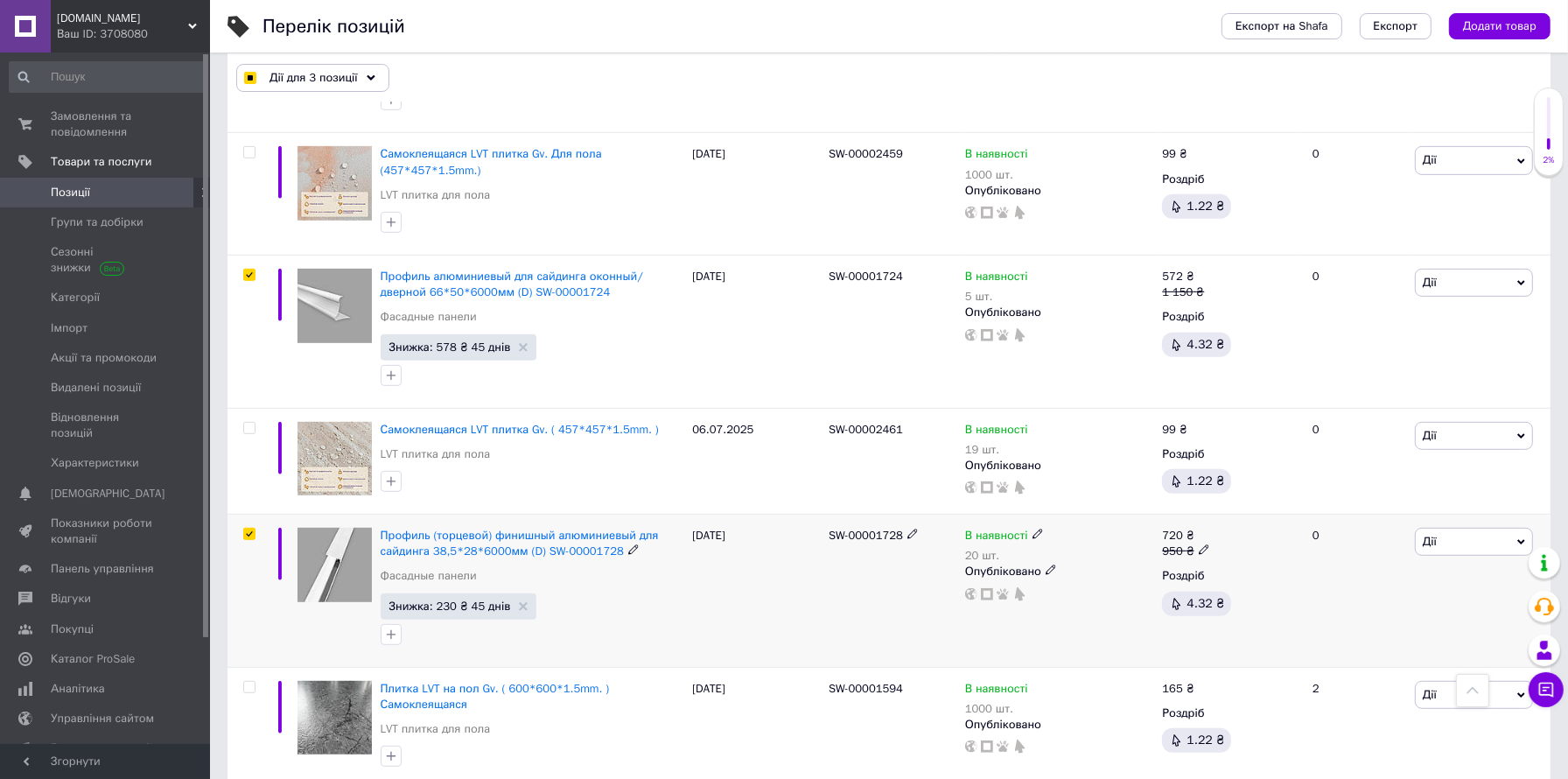 checkbox on "true" 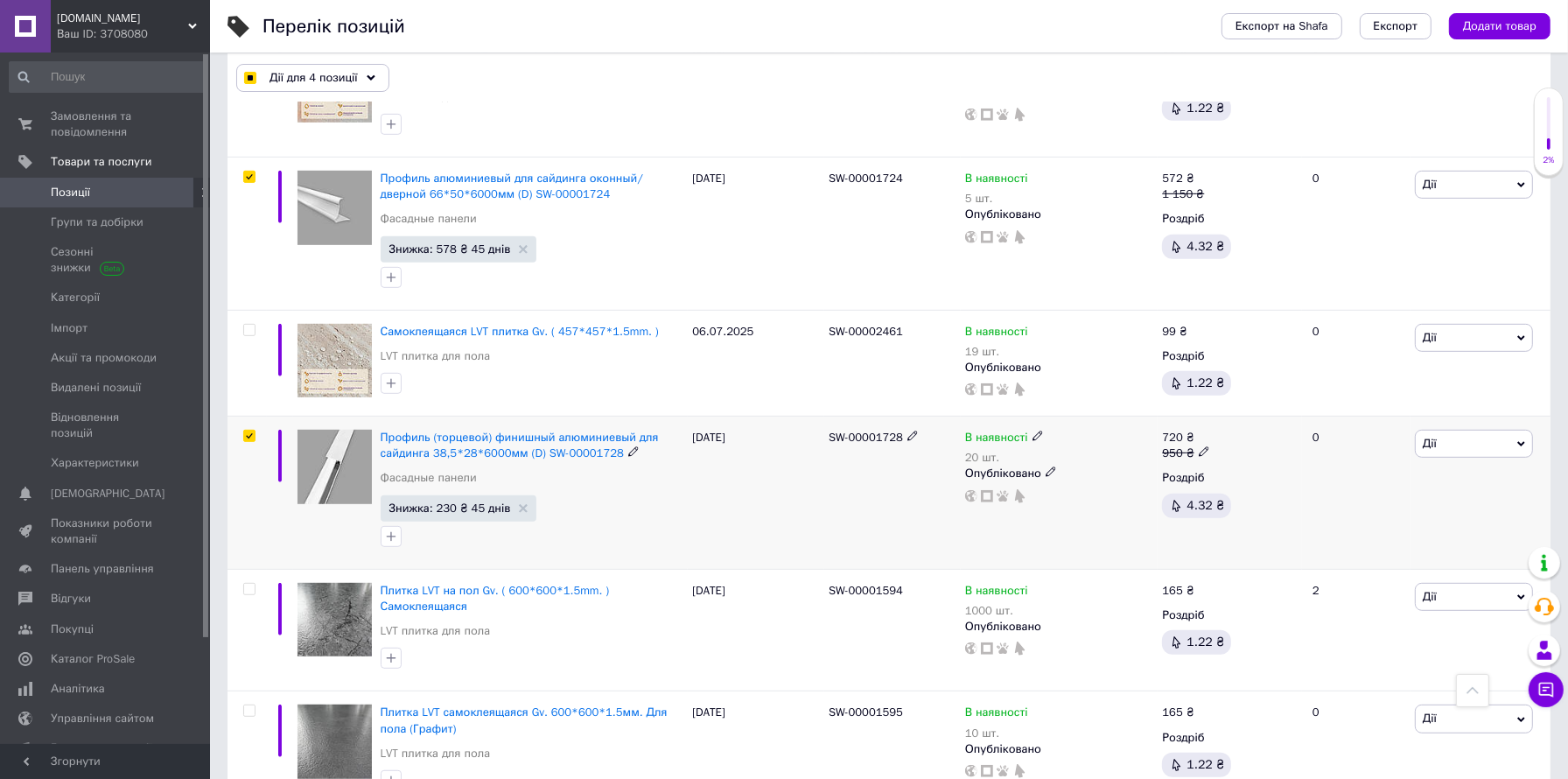 scroll, scrollTop: 972, scrollLeft: 0, axis: vertical 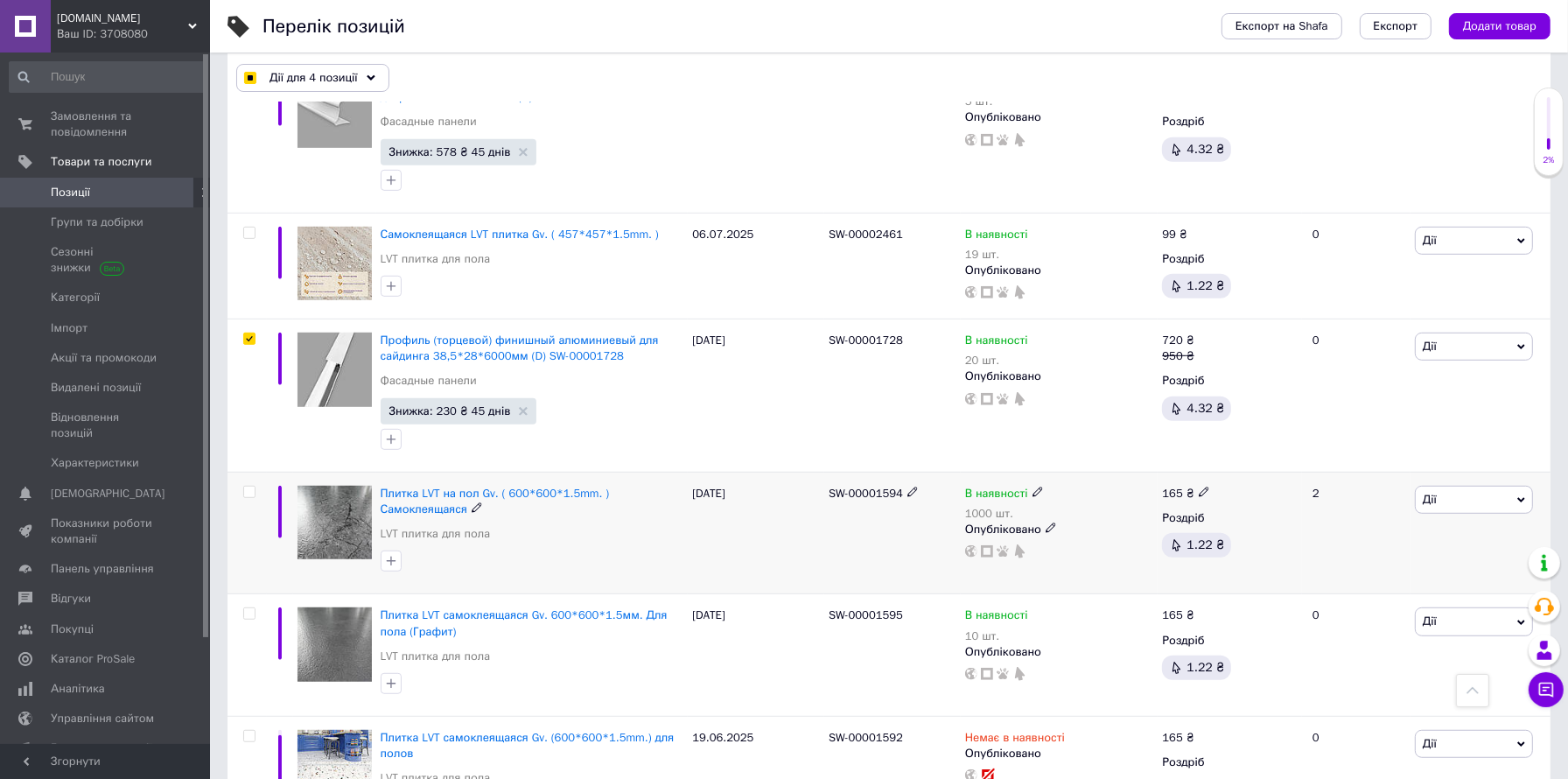 click at bounding box center (248, 492) 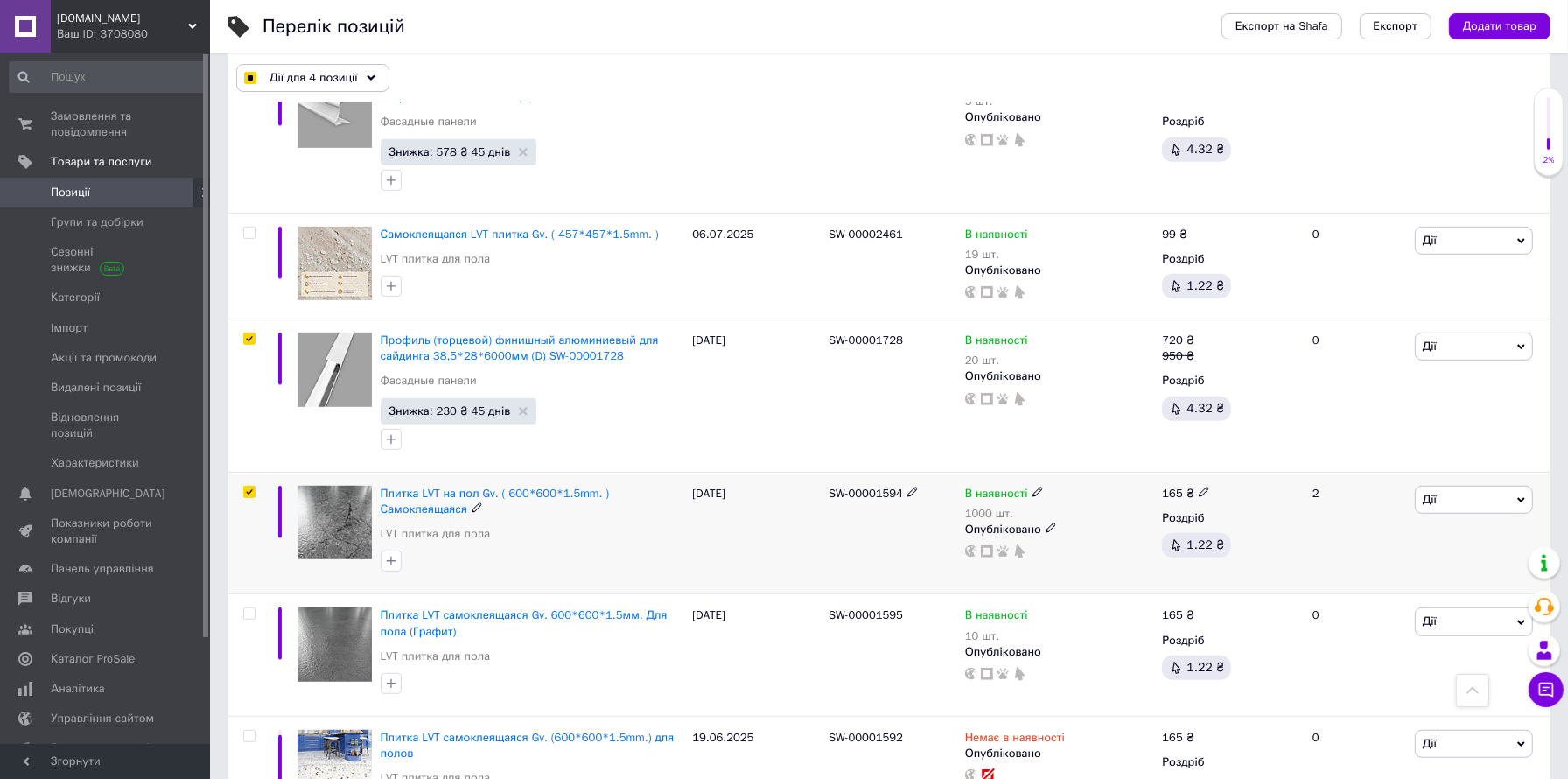 checkbox on "true" 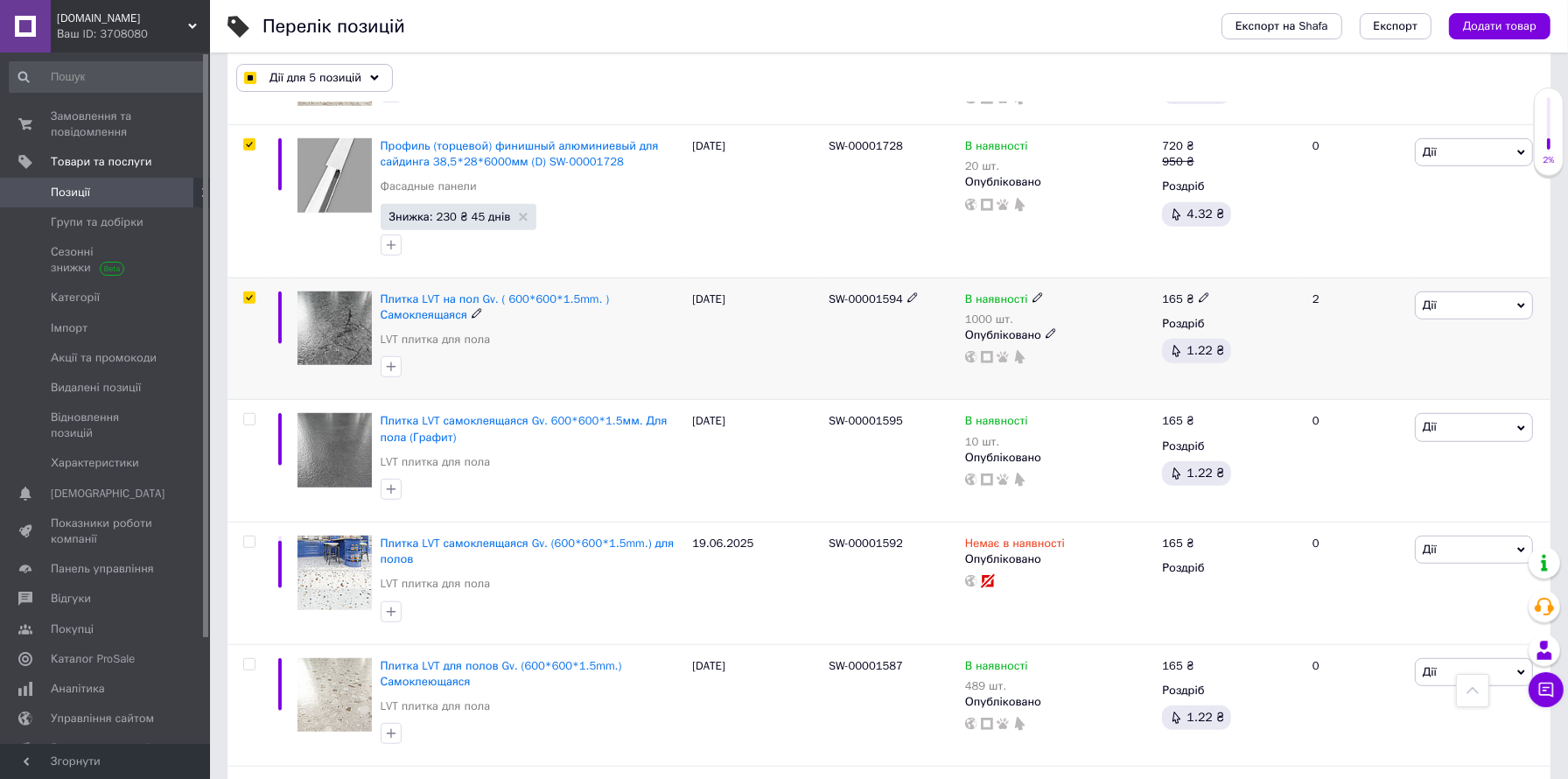 scroll, scrollTop: 1264, scrollLeft: 0, axis: vertical 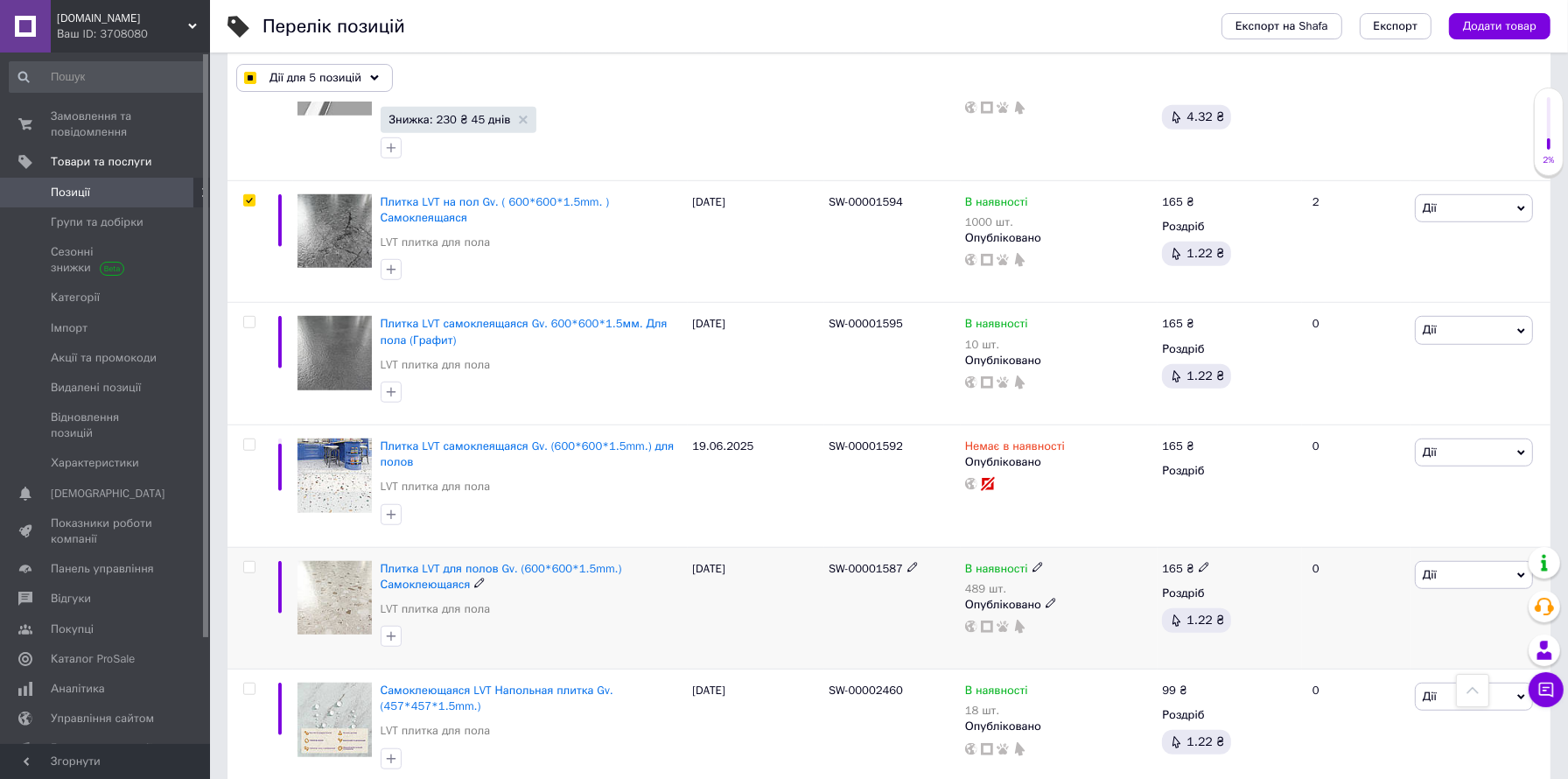 click at bounding box center [248, 567] 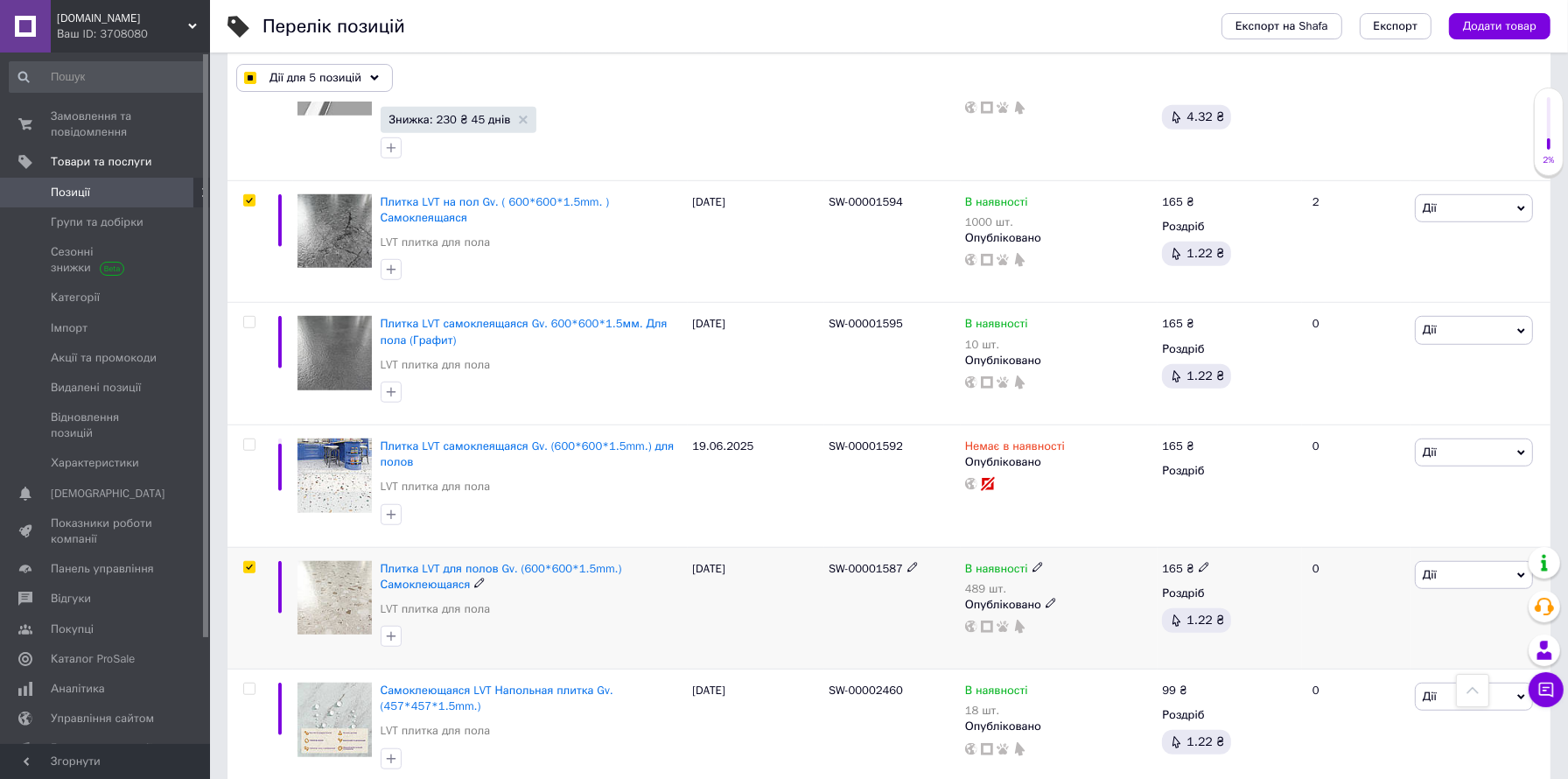 checkbox on "true" 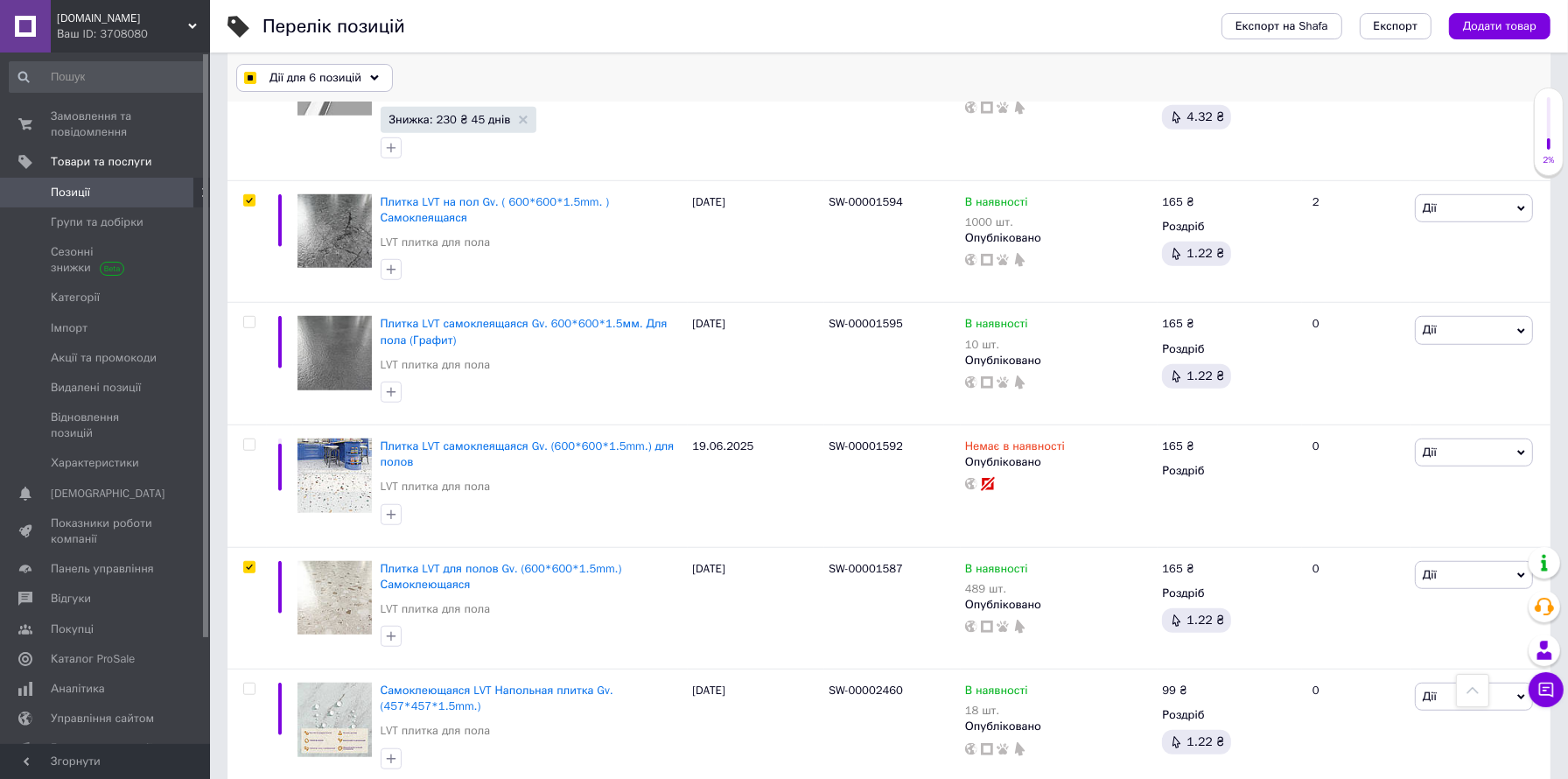 click on "Дії для 6 позицій" at bounding box center [315, 78] 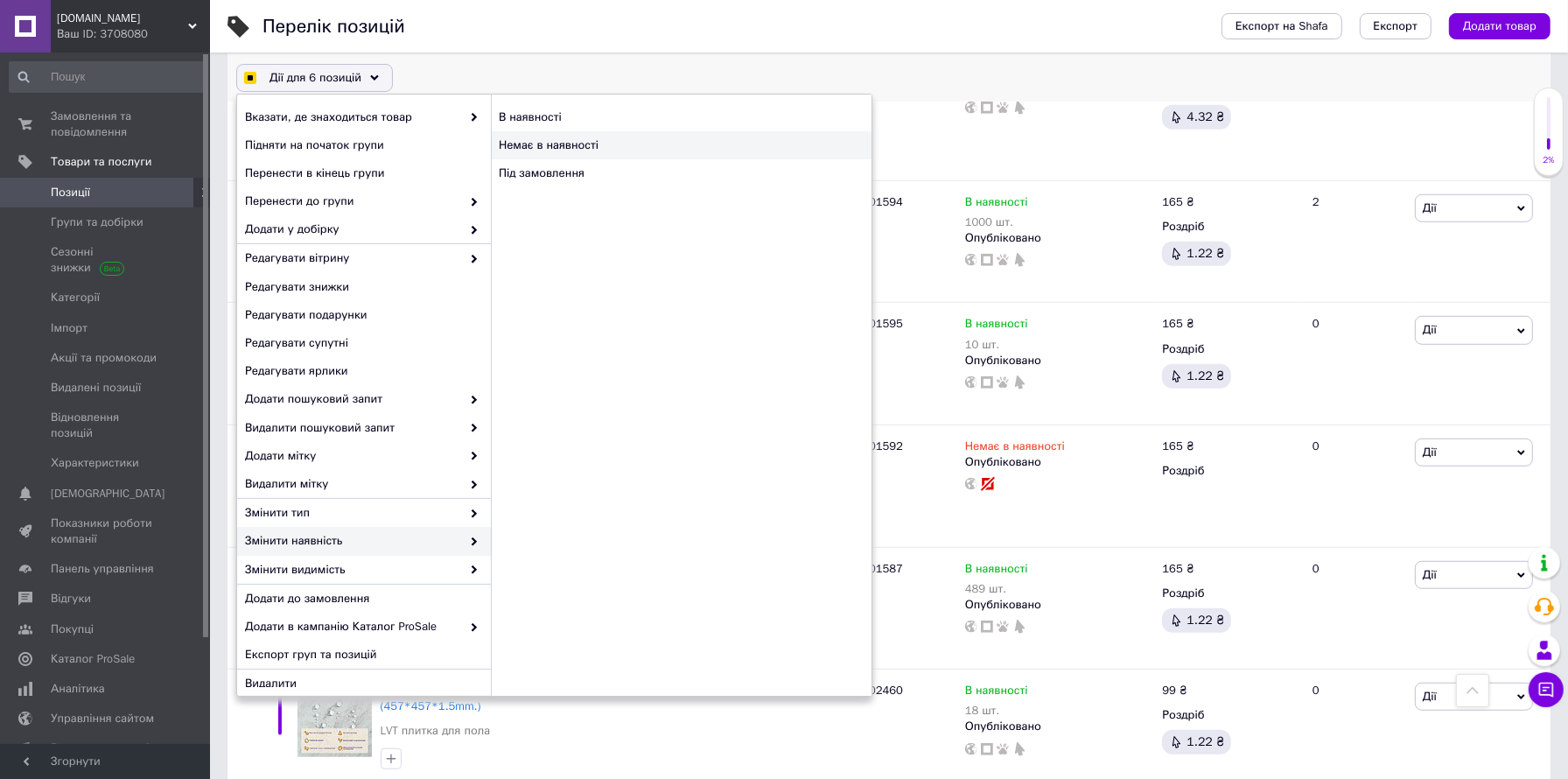 checkbox on "true" 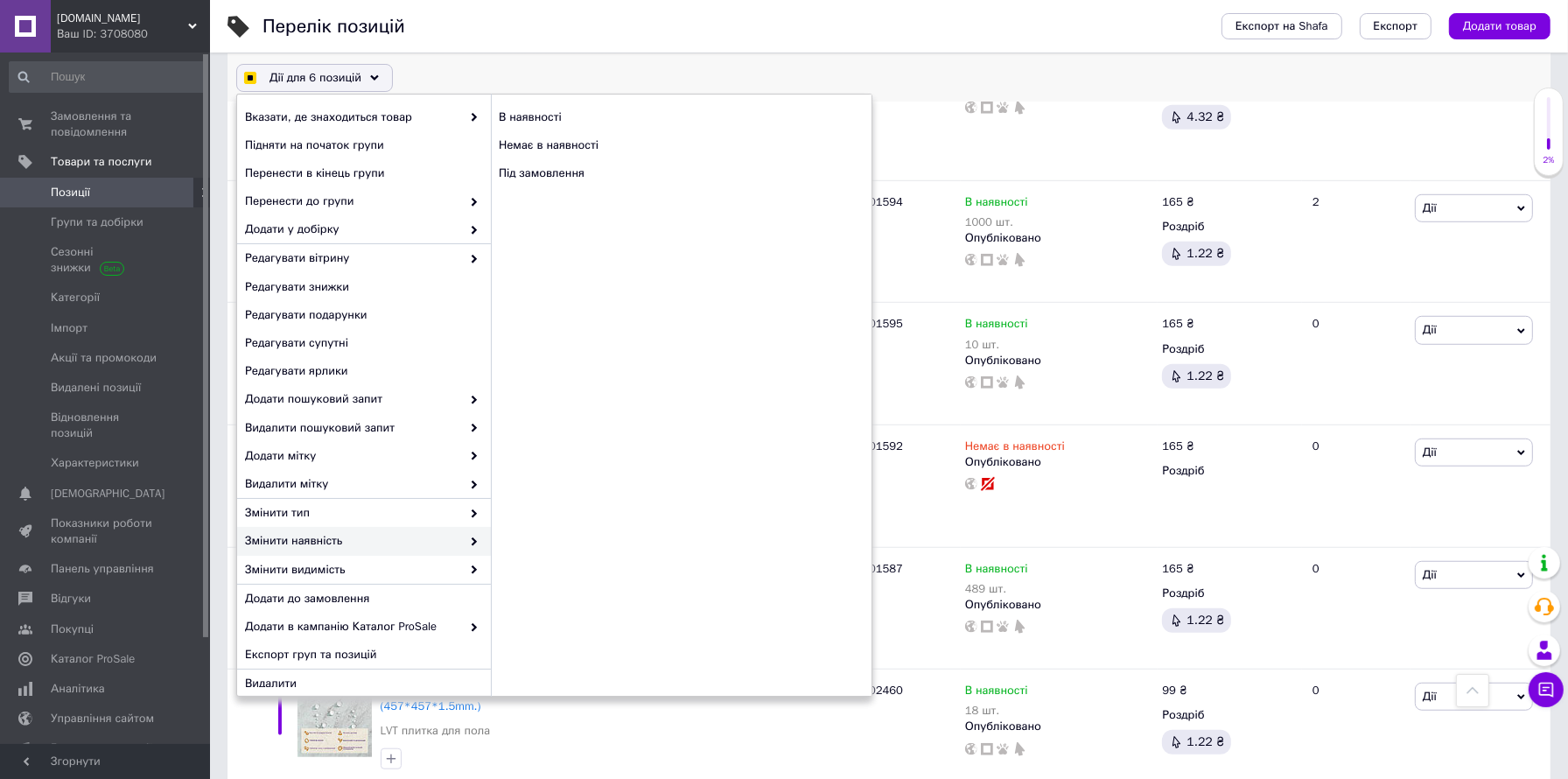 checkbox on "false" 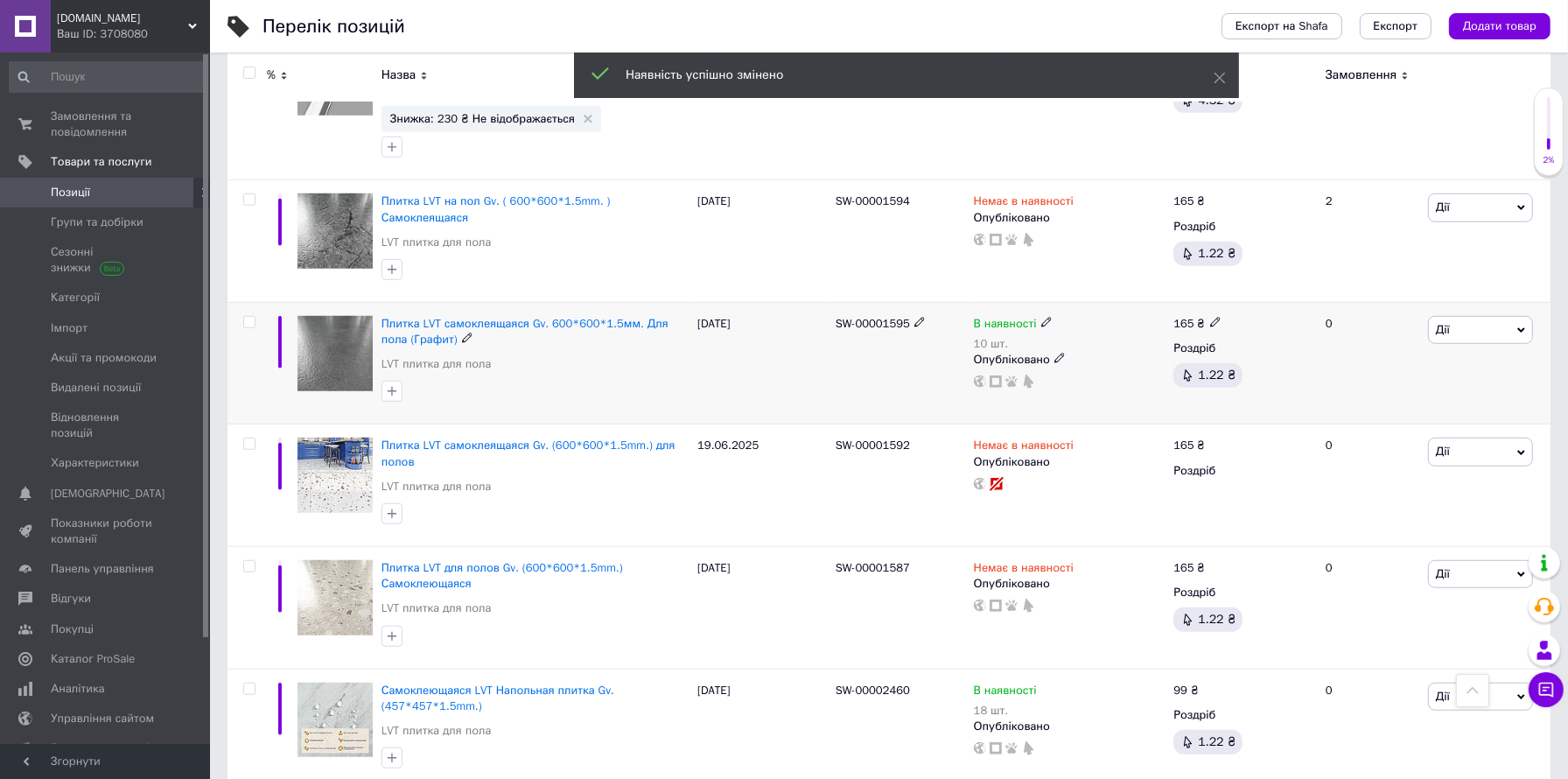scroll, scrollTop: 973, scrollLeft: 0, axis: vertical 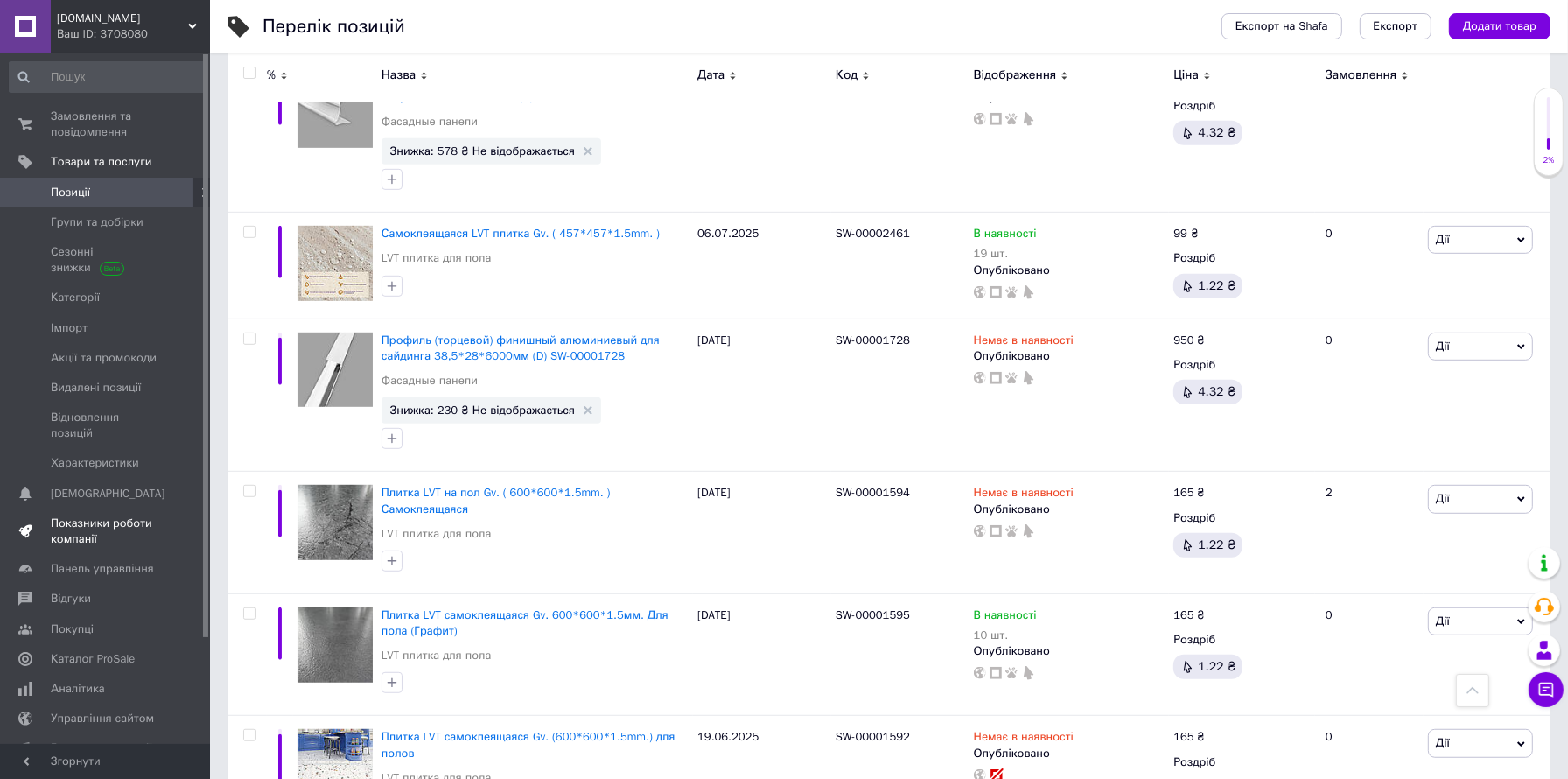 click on "Показники роботи компанії" at bounding box center [106, 531] 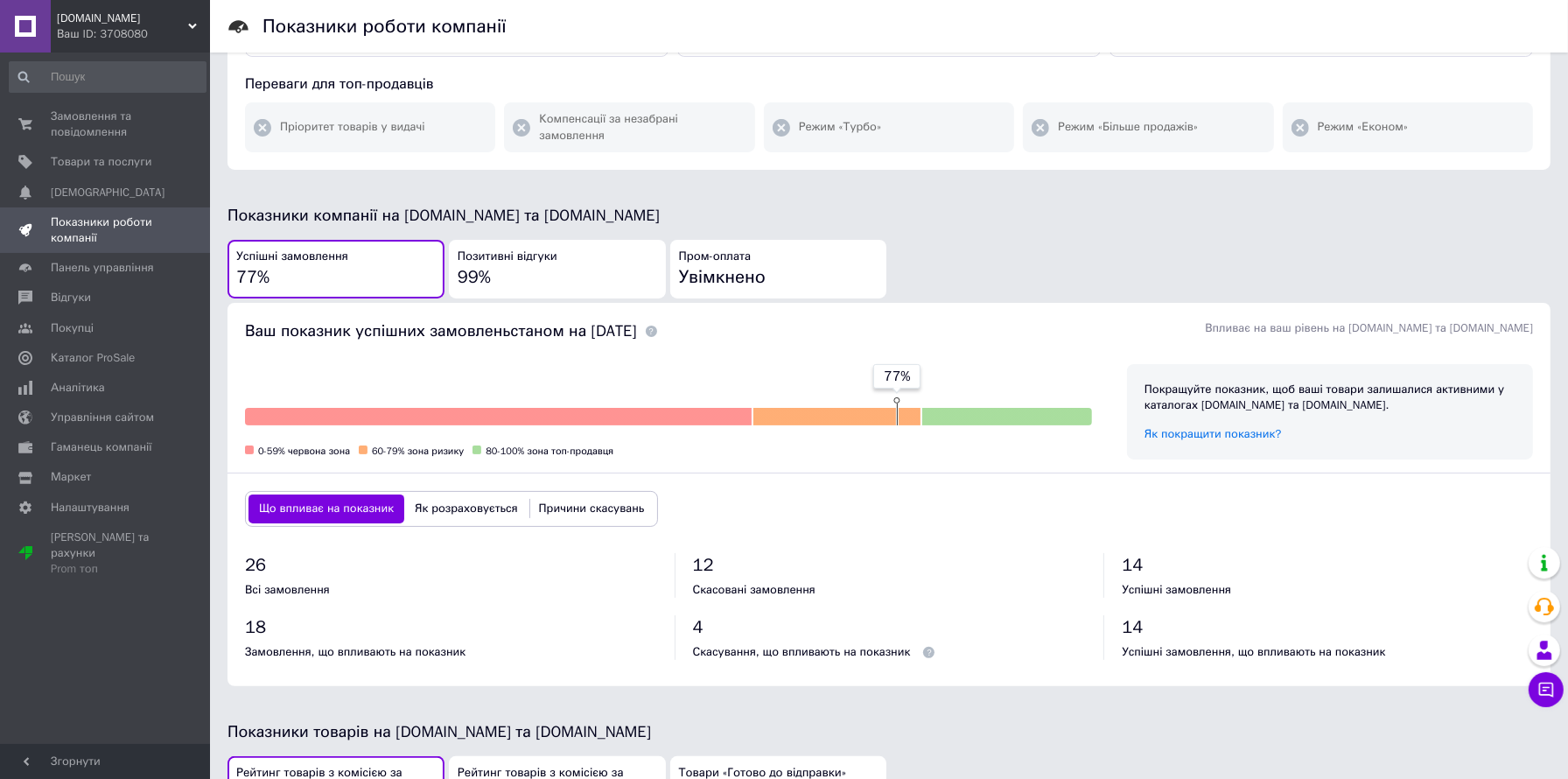 scroll, scrollTop: 583, scrollLeft: 0, axis: vertical 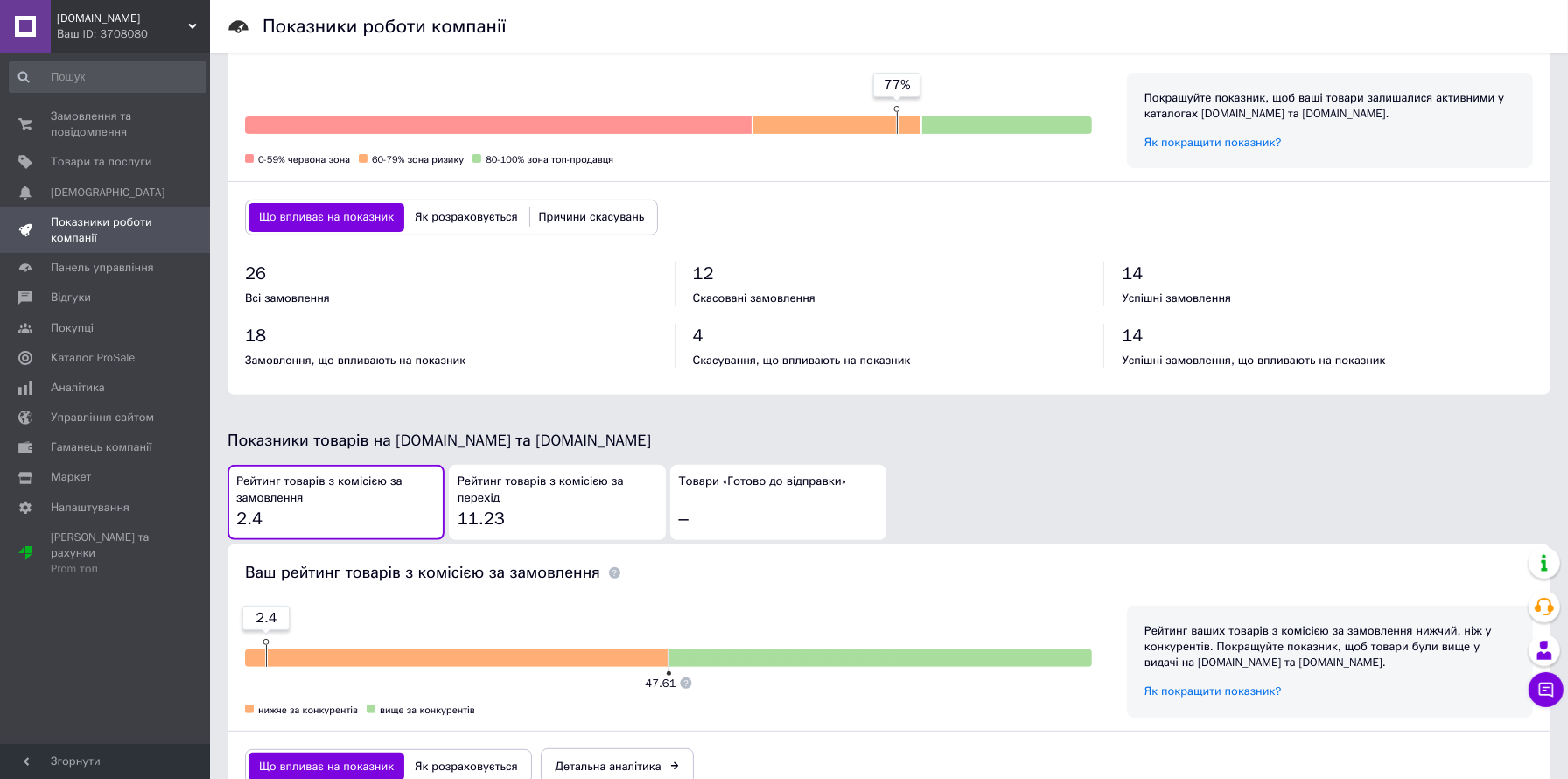 click on "Рейтинг товарів з комісією за перехід" at bounding box center [557, 489] 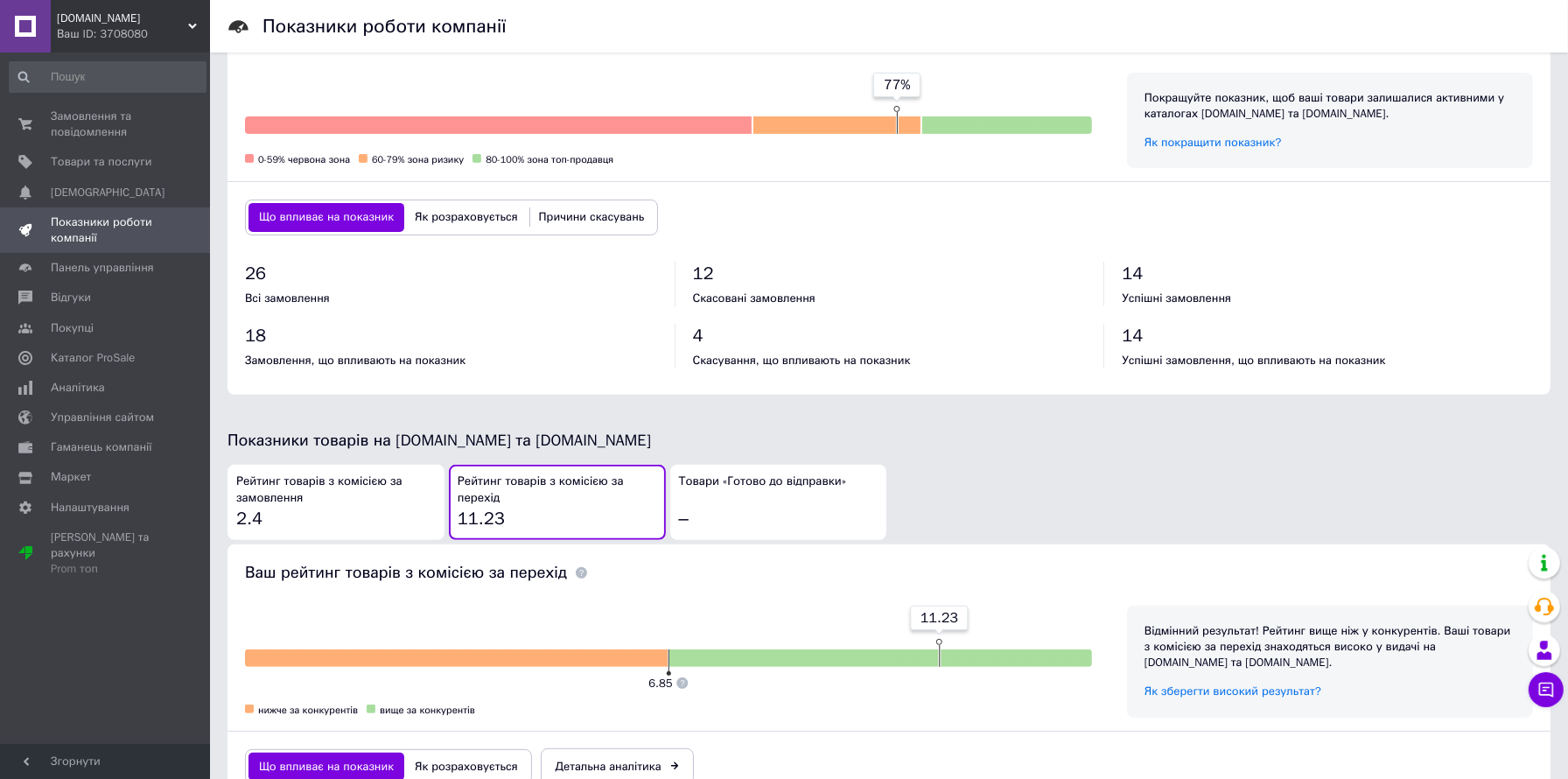 click on "Рейтинг товарів з комісією за замовлення" at bounding box center [336, 489] 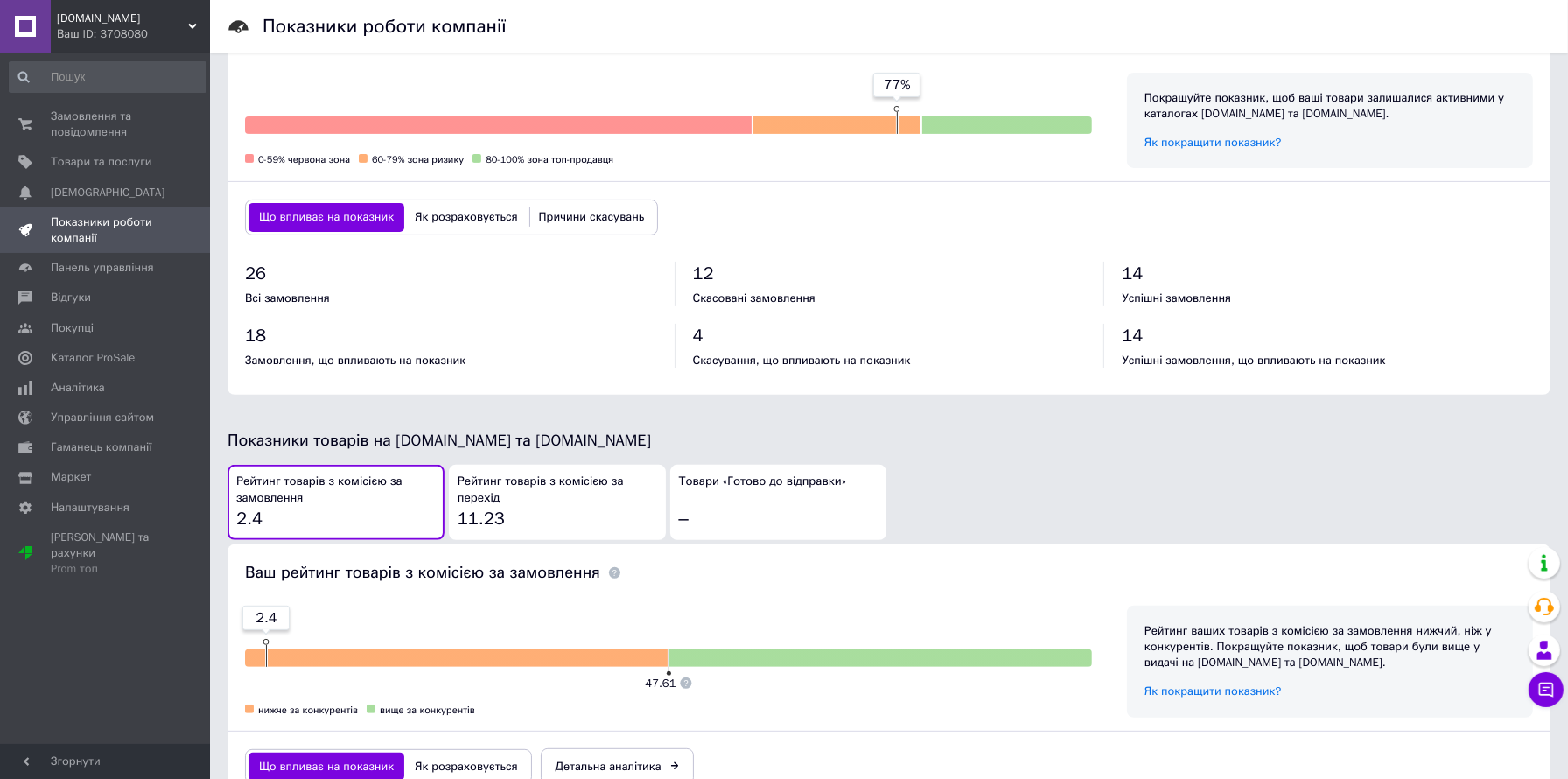 click on "Рейтинг товарів з комісією за перехід 11.23" at bounding box center [557, 502] 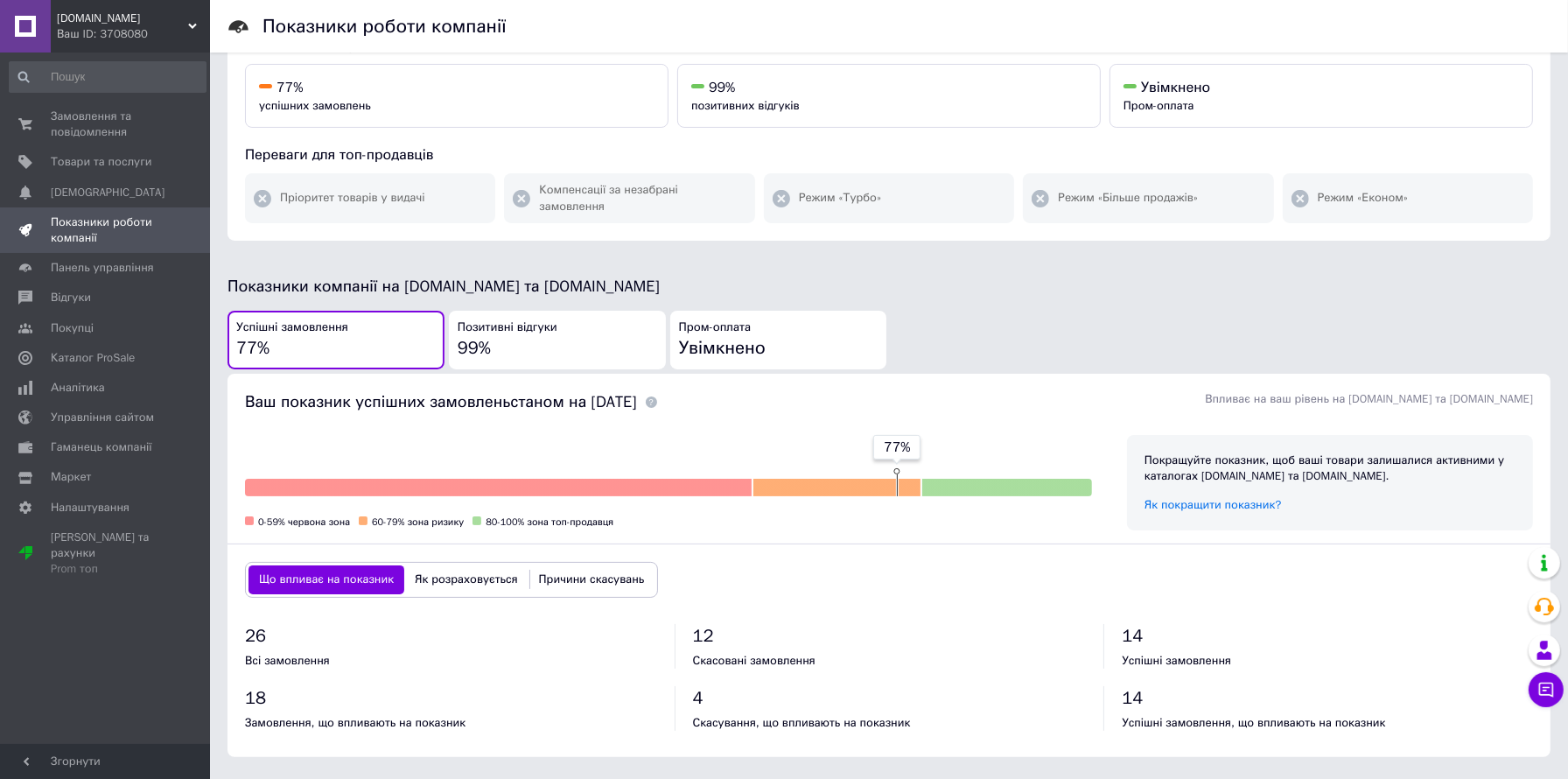 scroll, scrollTop: 0, scrollLeft: 0, axis: both 